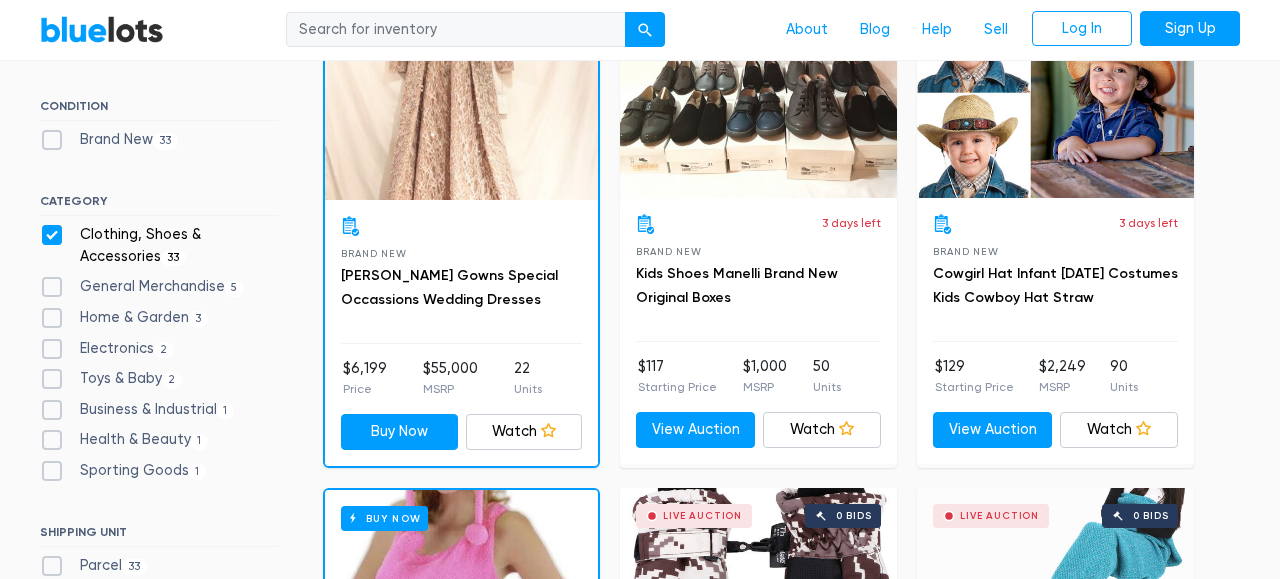 scroll, scrollTop: 728, scrollLeft: 0, axis: vertical 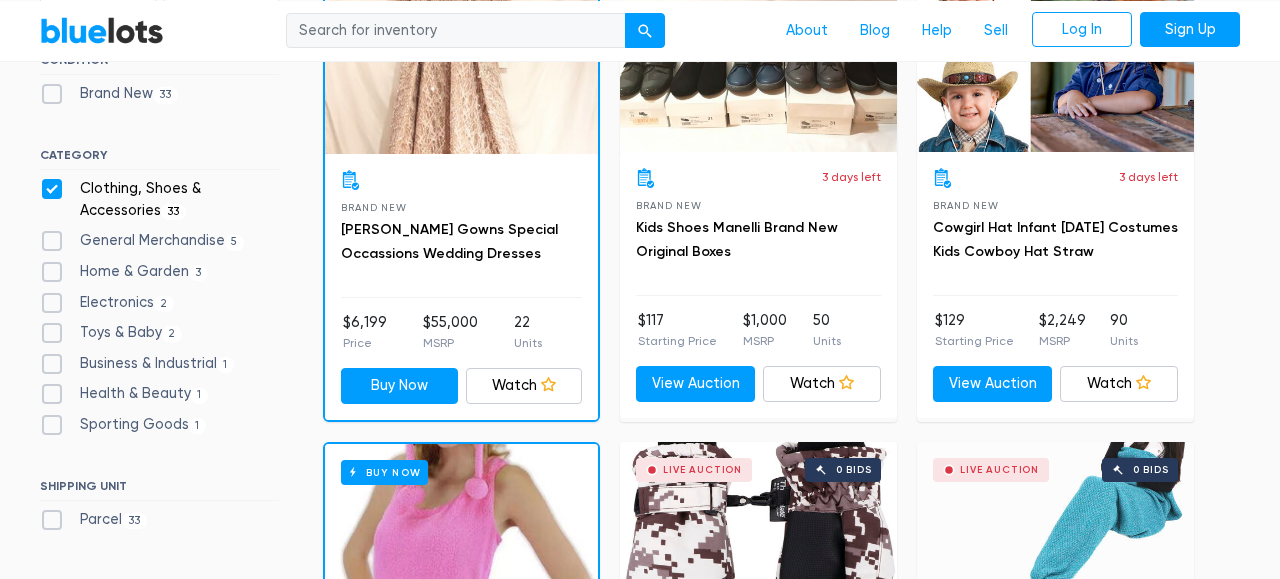 click on "Toys & Baby
2" at bounding box center [111, 333] 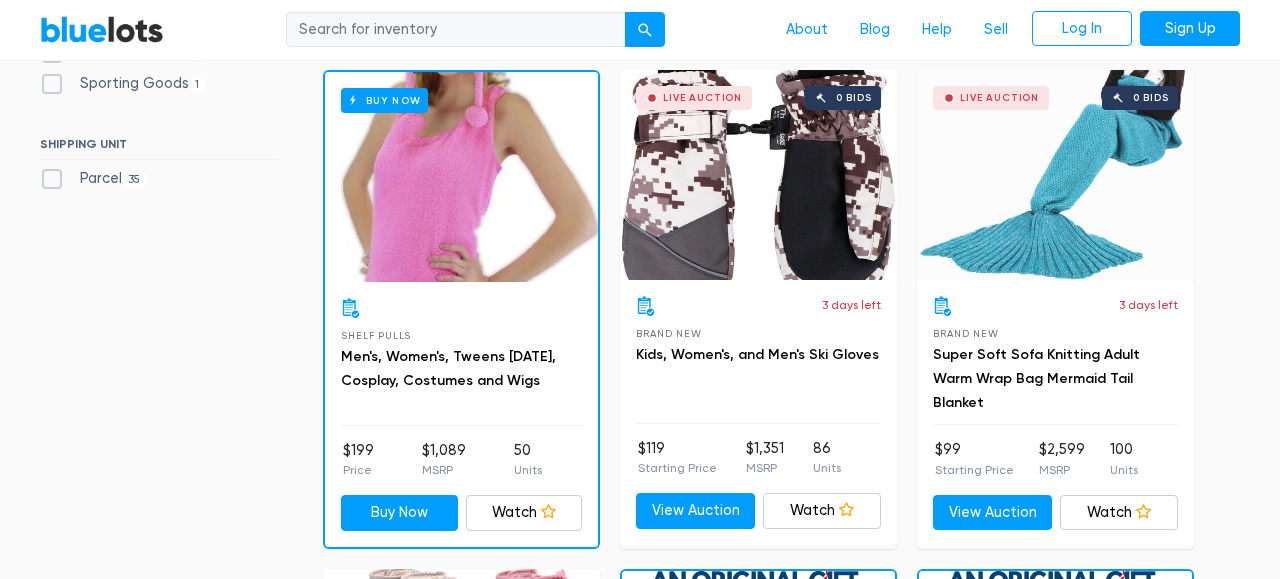 scroll, scrollTop: 1082, scrollLeft: 0, axis: vertical 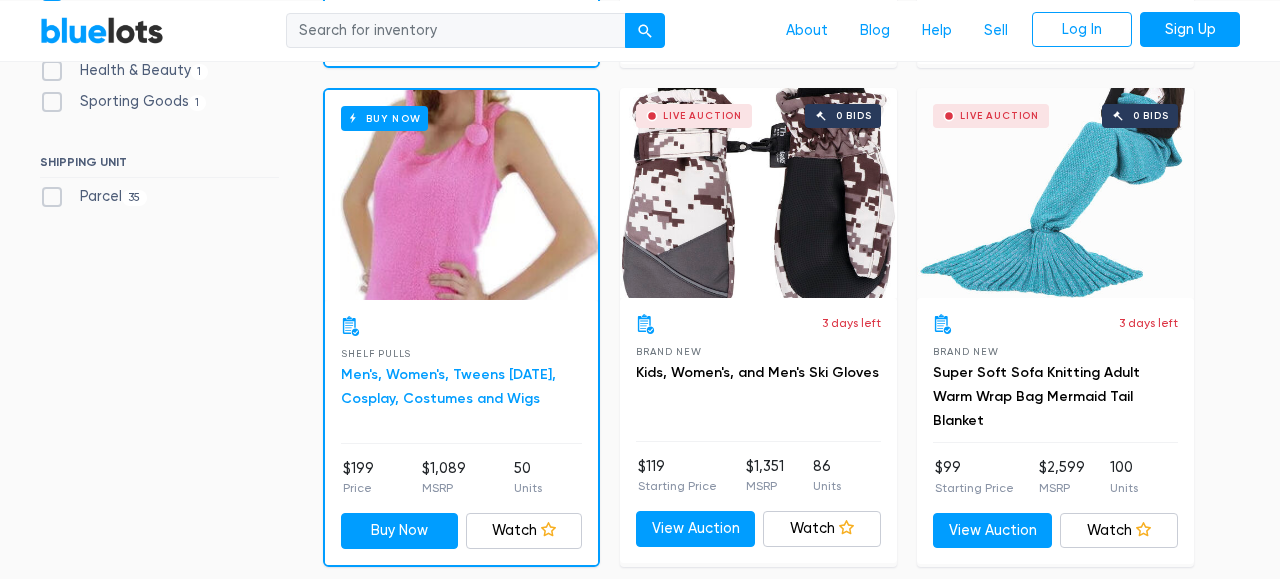 click on "Men's, Women's, Tweens Halloween, Cosplay, Costumes and Wigs" at bounding box center (448, 386) 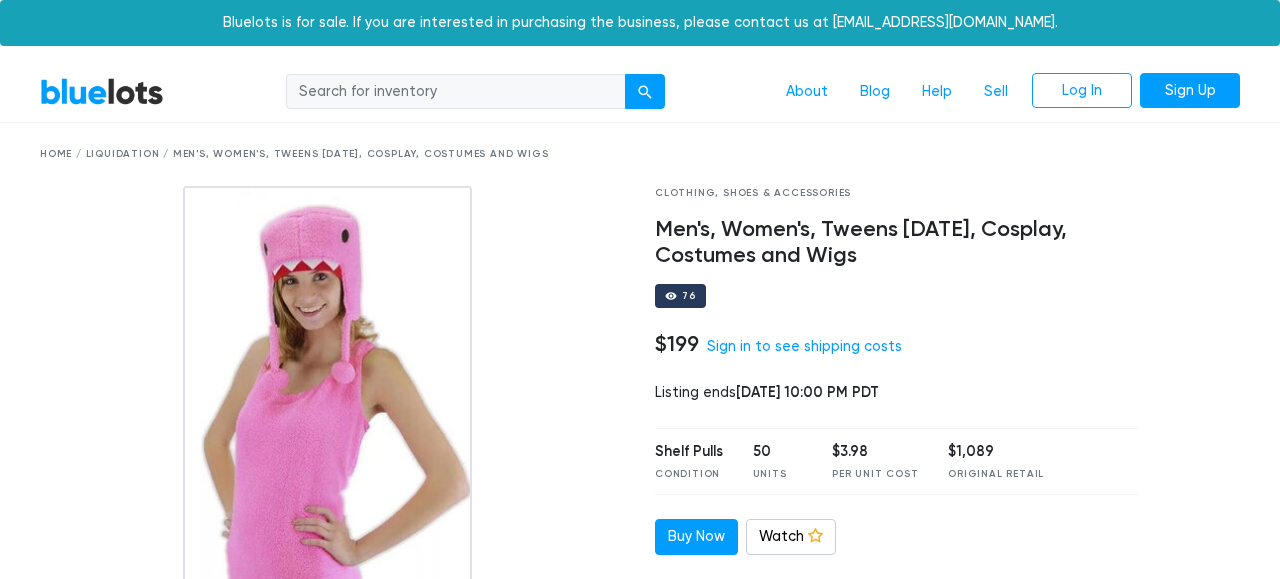 scroll, scrollTop: 0, scrollLeft: 0, axis: both 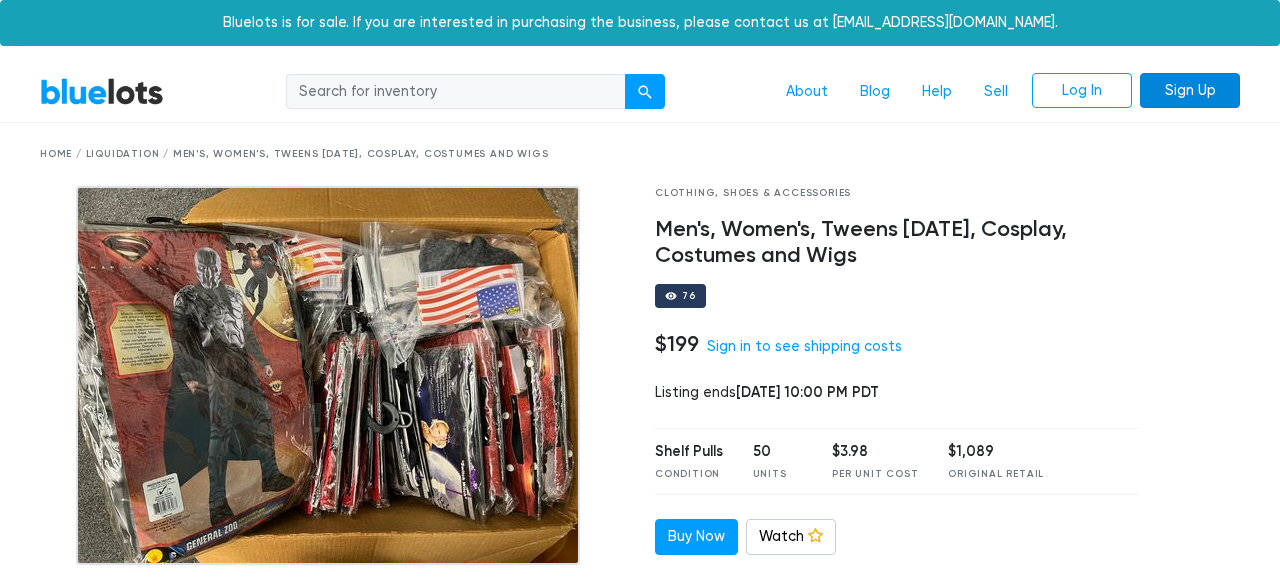click on "Sign Up" at bounding box center (1190, 91) 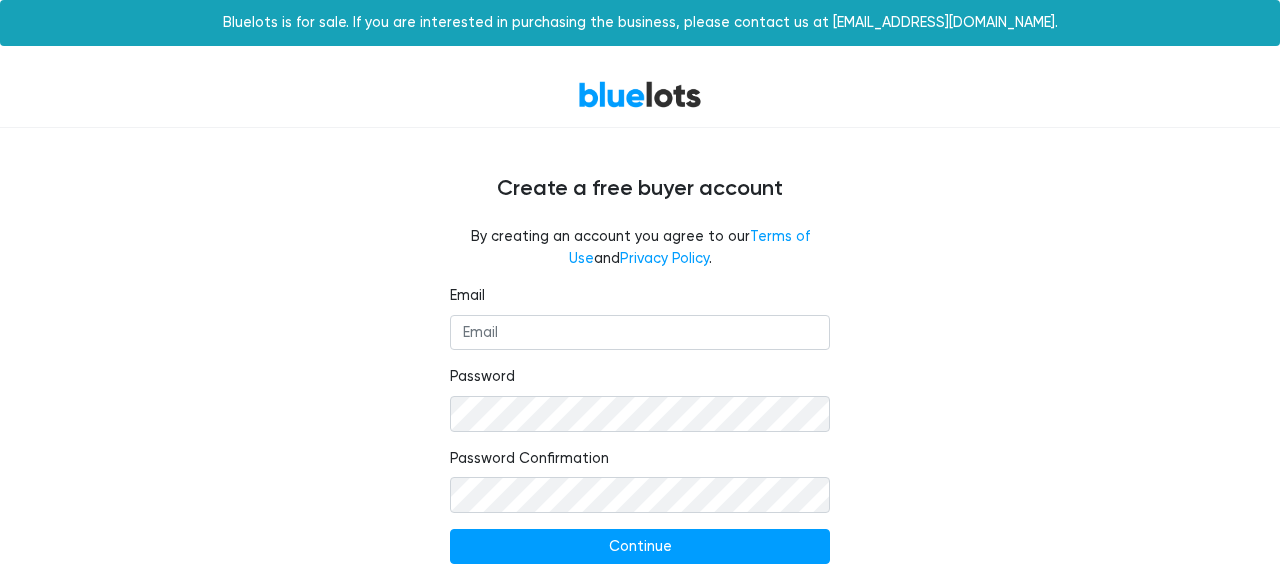 scroll, scrollTop: 0, scrollLeft: 0, axis: both 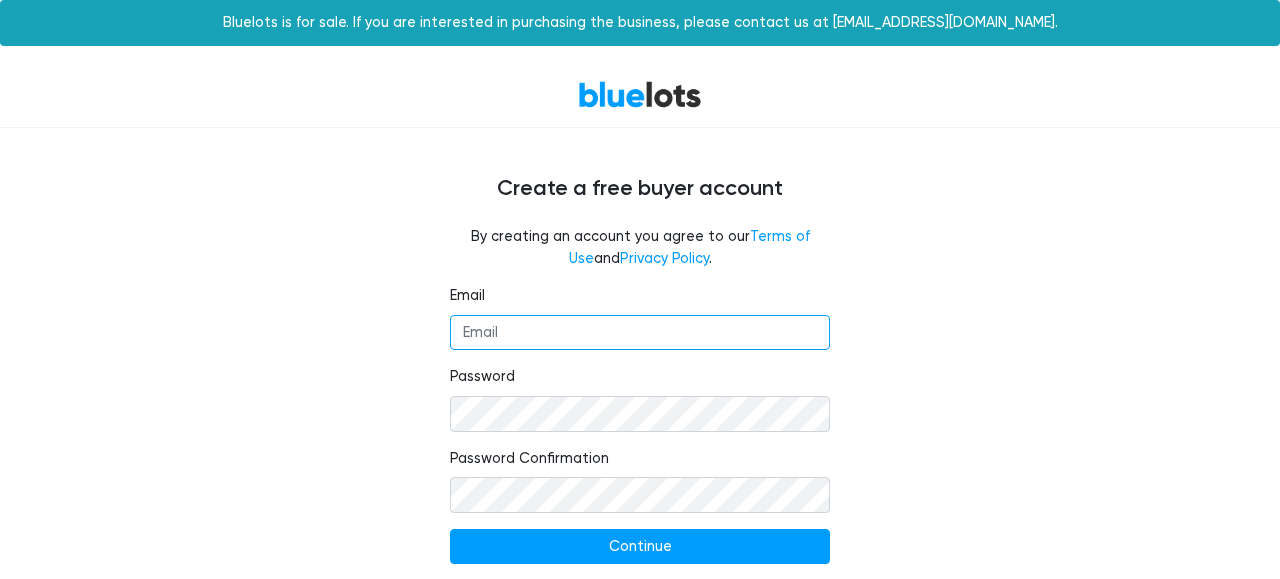 click on "Email" at bounding box center (640, 333) 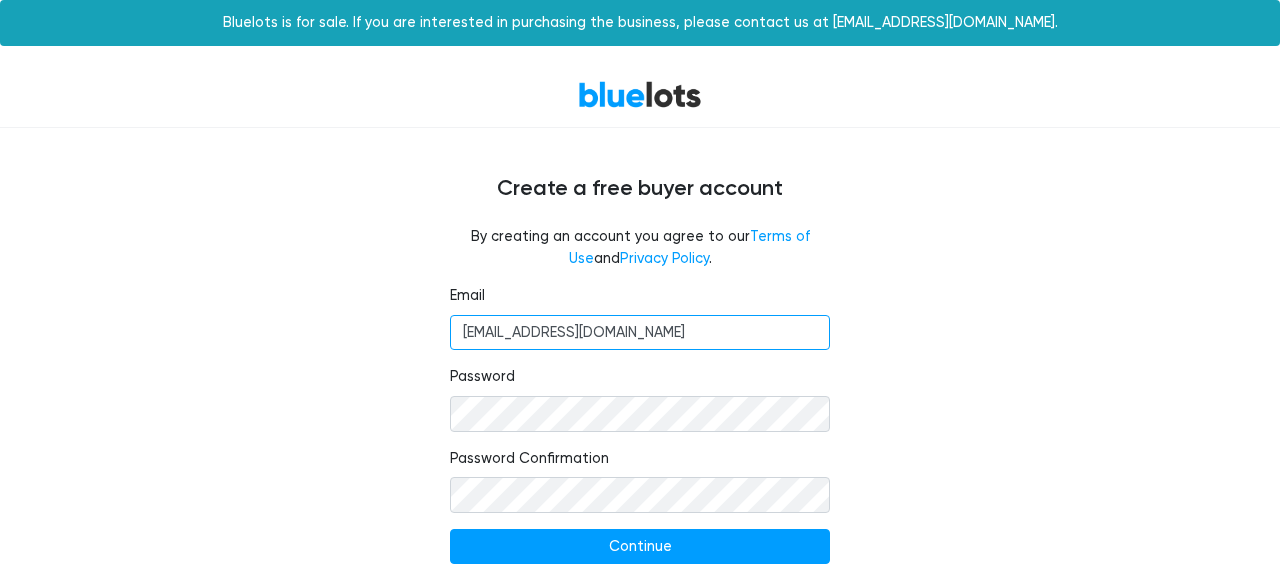 type on "[EMAIL_ADDRESS][DOMAIN_NAME]" 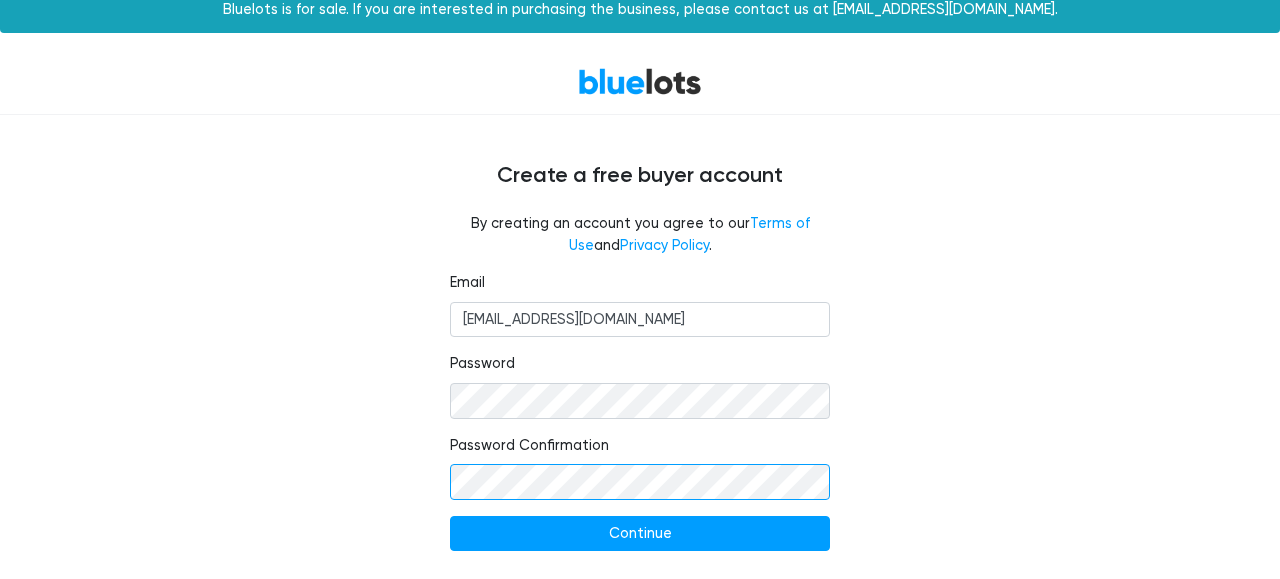 scroll, scrollTop: 53, scrollLeft: 0, axis: vertical 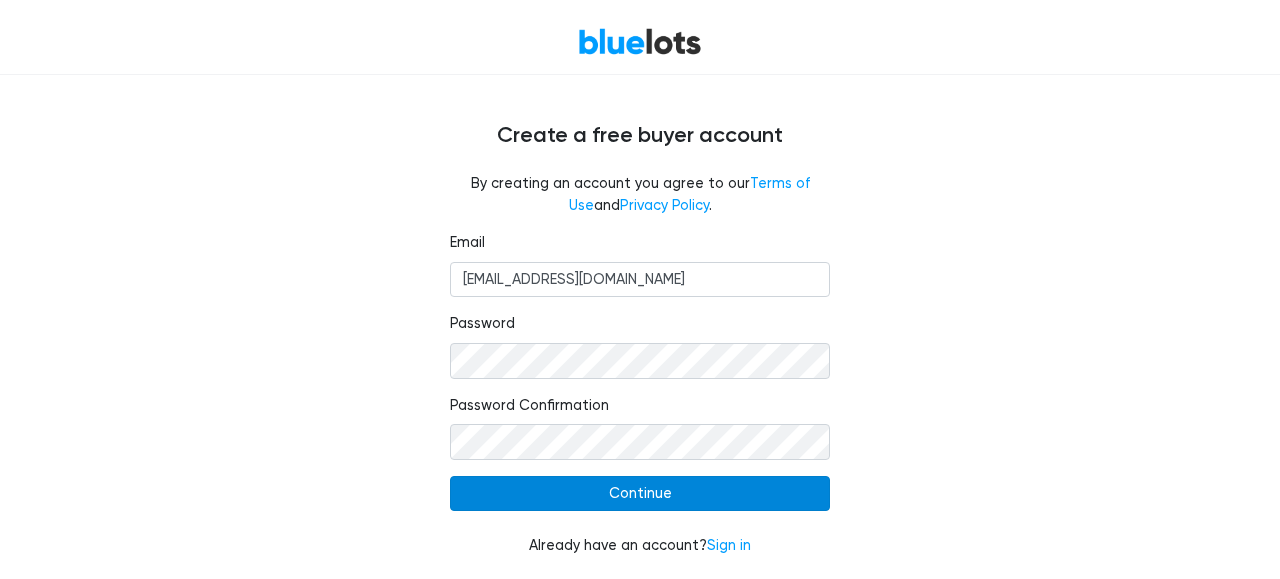 click on "Continue" at bounding box center [640, 494] 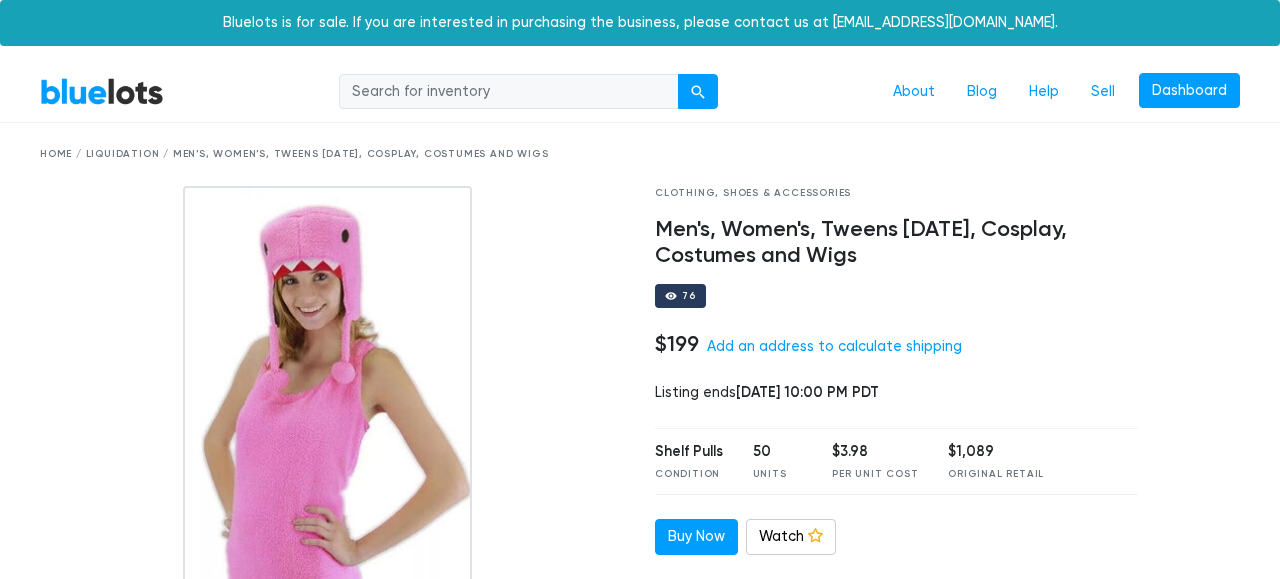 scroll, scrollTop: 0, scrollLeft: 0, axis: both 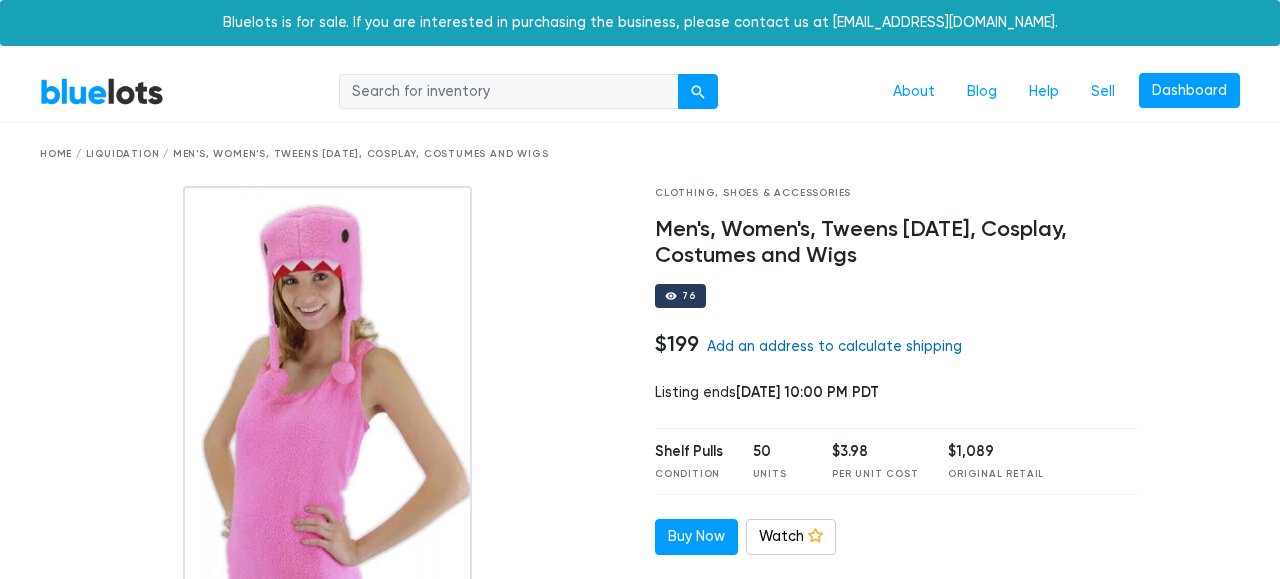 click on "Add an address to calculate shipping" at bounding box center [834, 346] 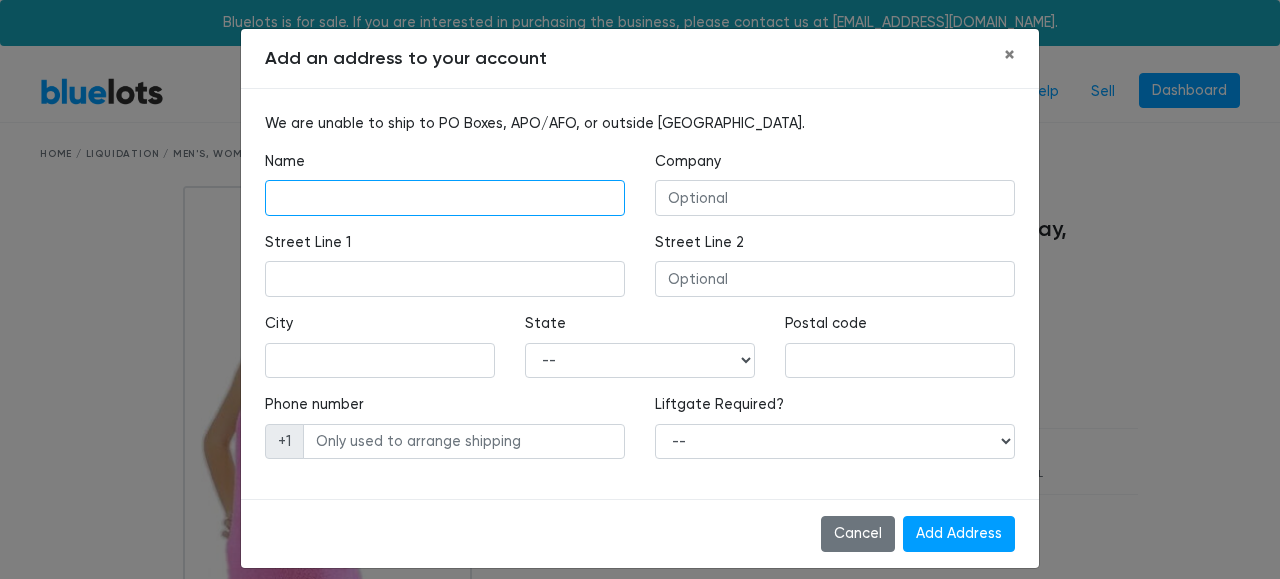 click at bounding box center [445, 198] 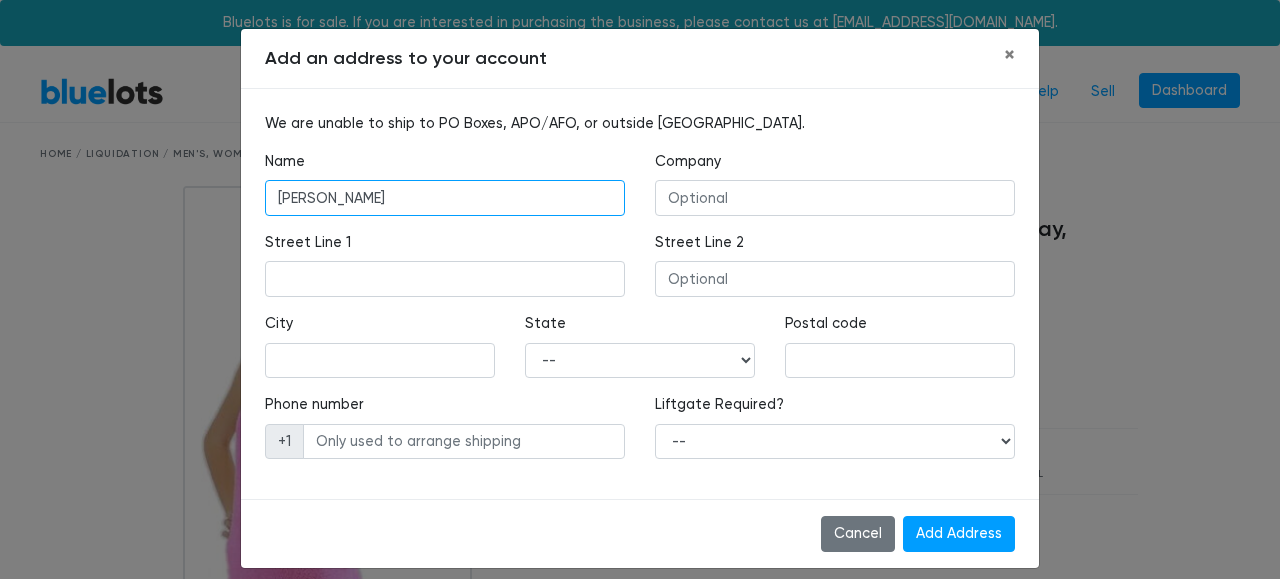 type on "Rachelle Smith" 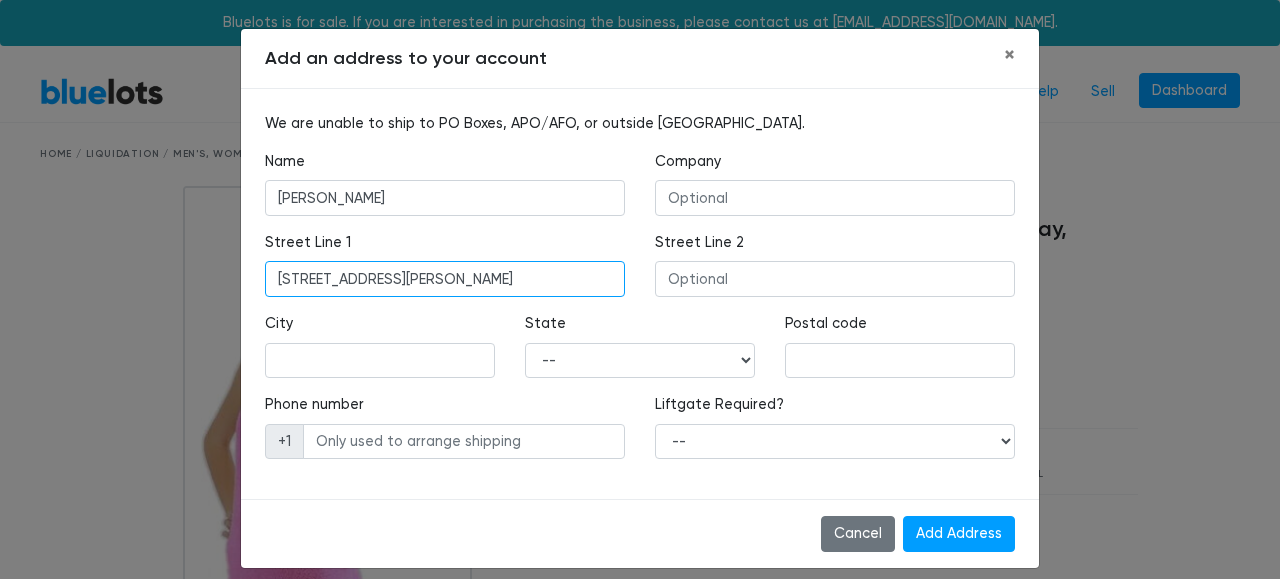 type on "8132 Willmann St" 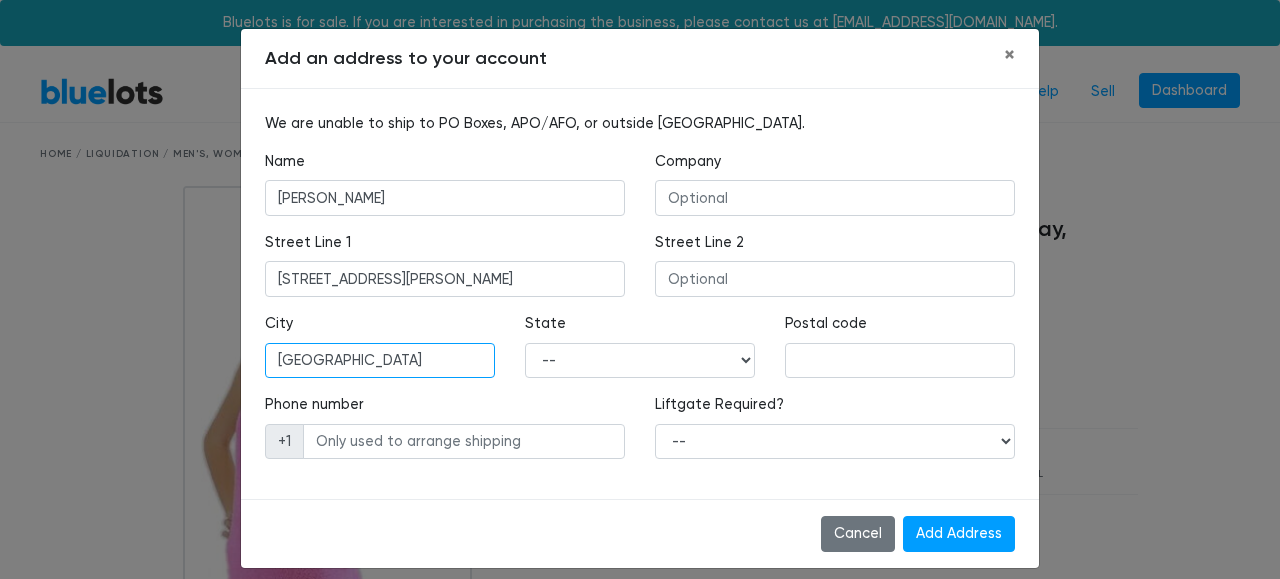 type on "[GEOGRAPHIC_DATA]" 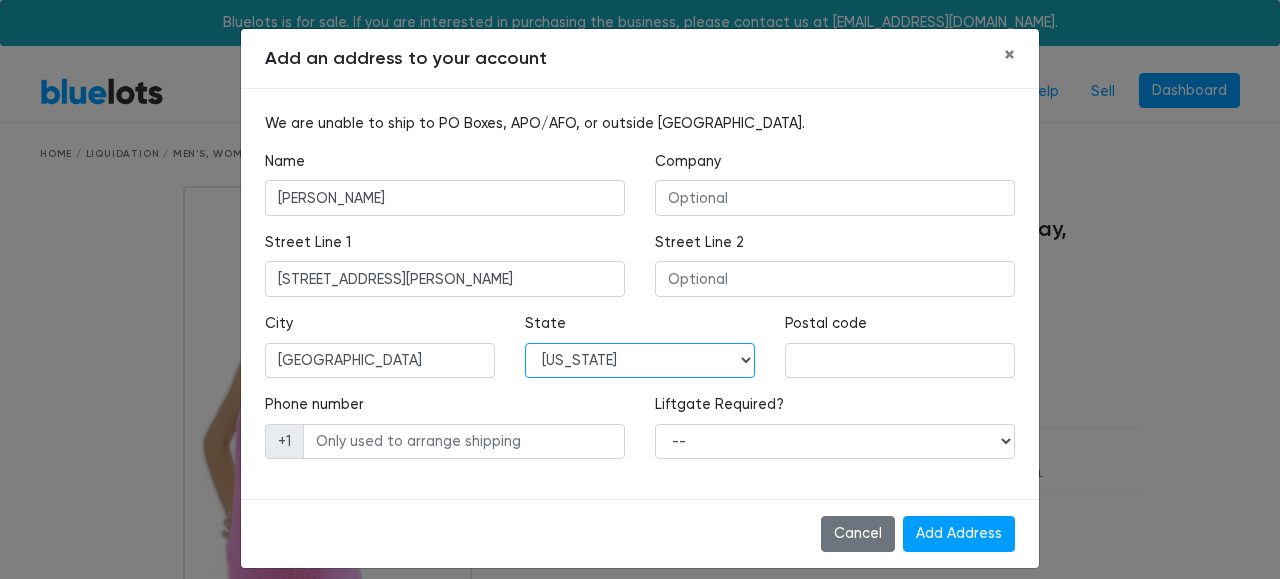 select on "NV" 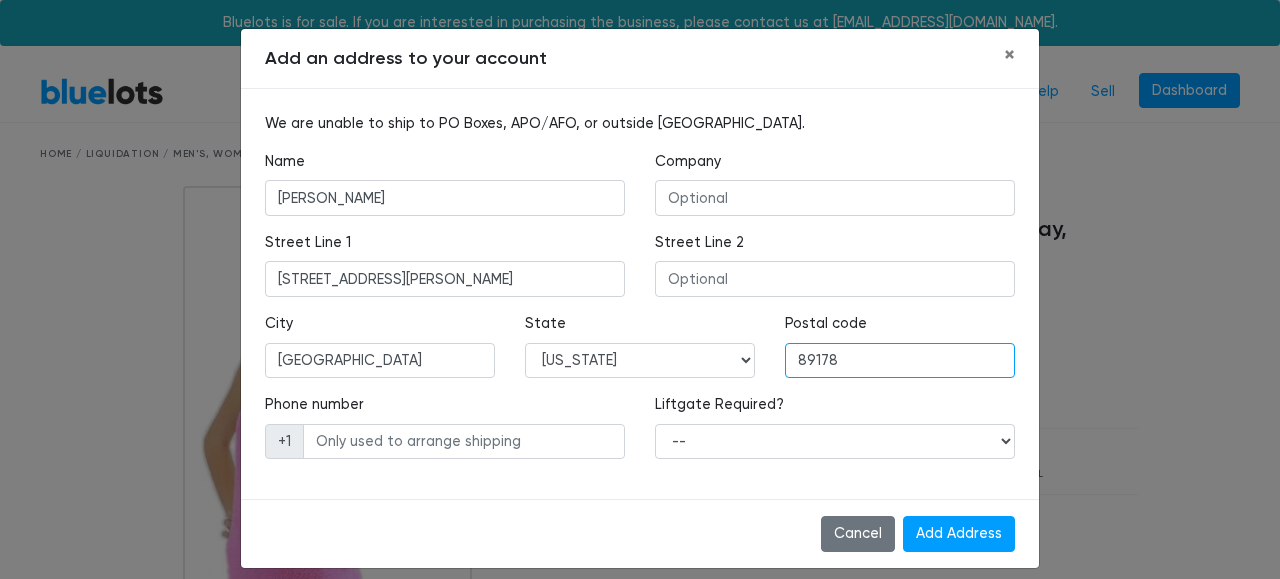 type on "89178" 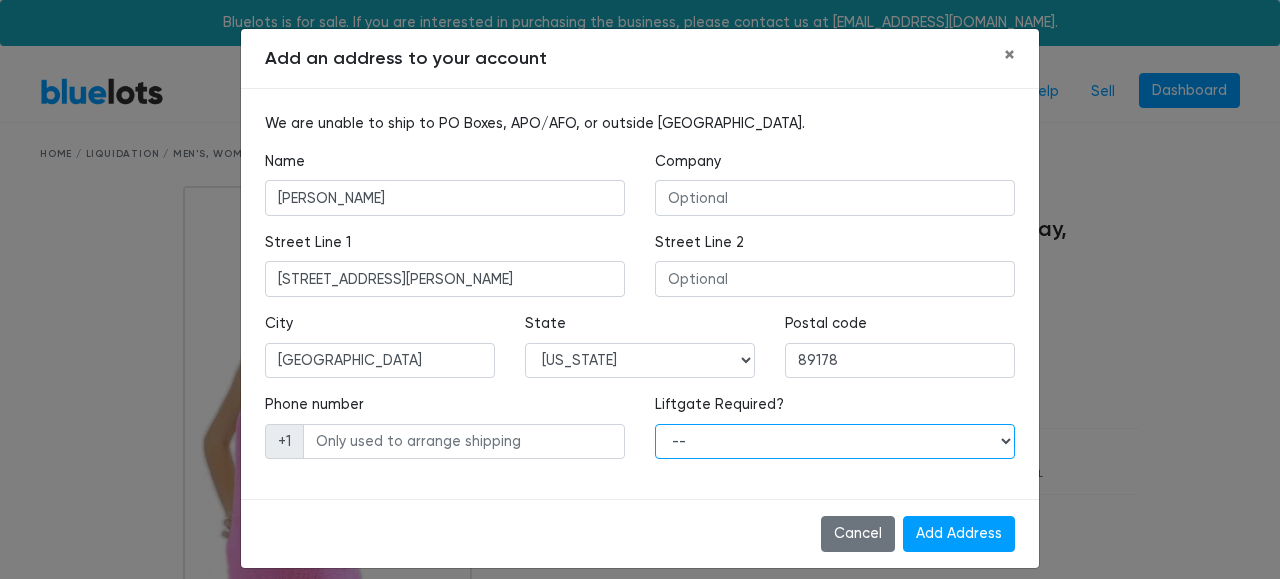click on "--
Yes
No" at bounding box center (835, 442) 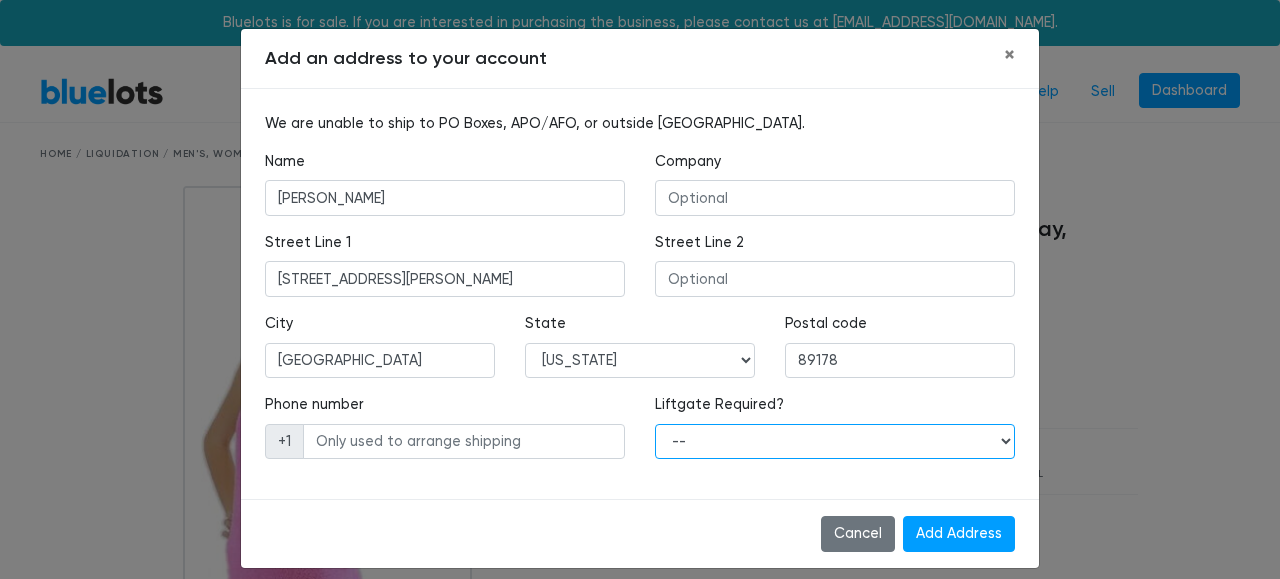 select on "0" 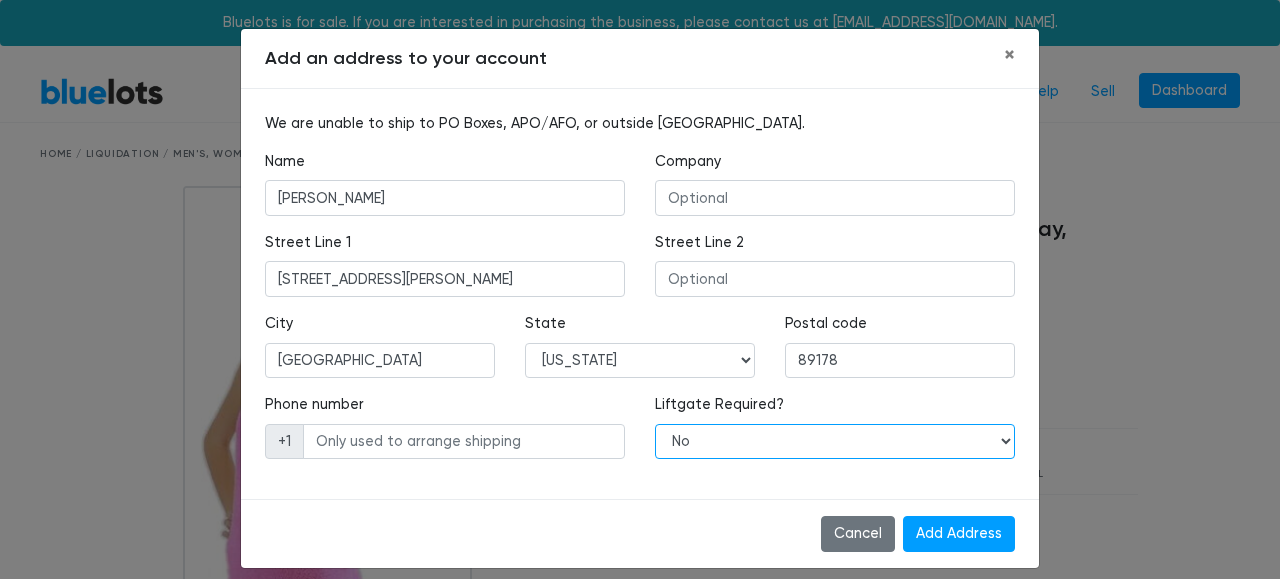 click on "No" at bounding box center [0, 0] 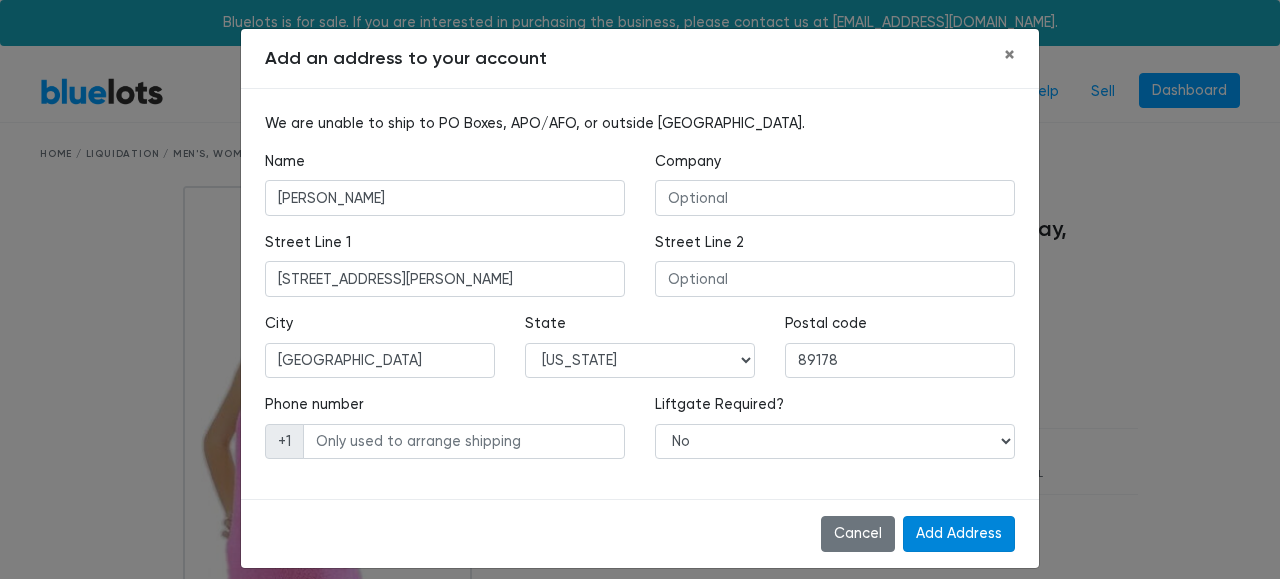 click on "Add Address" at bounding box center (959, 534) 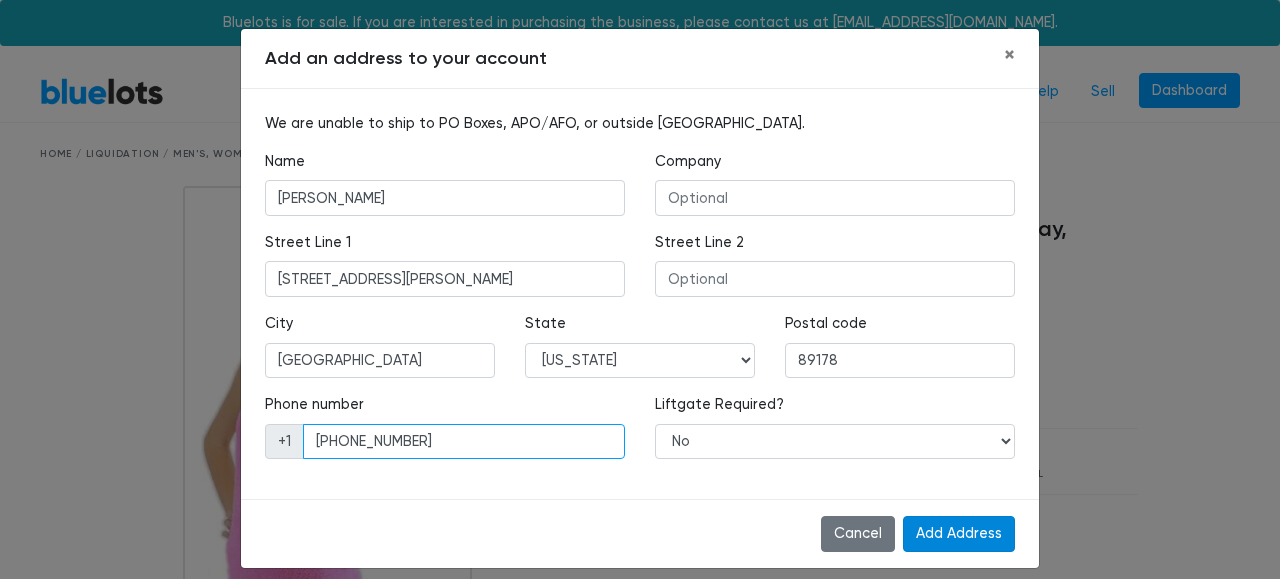 type on "[PHONE_NUMBER]" 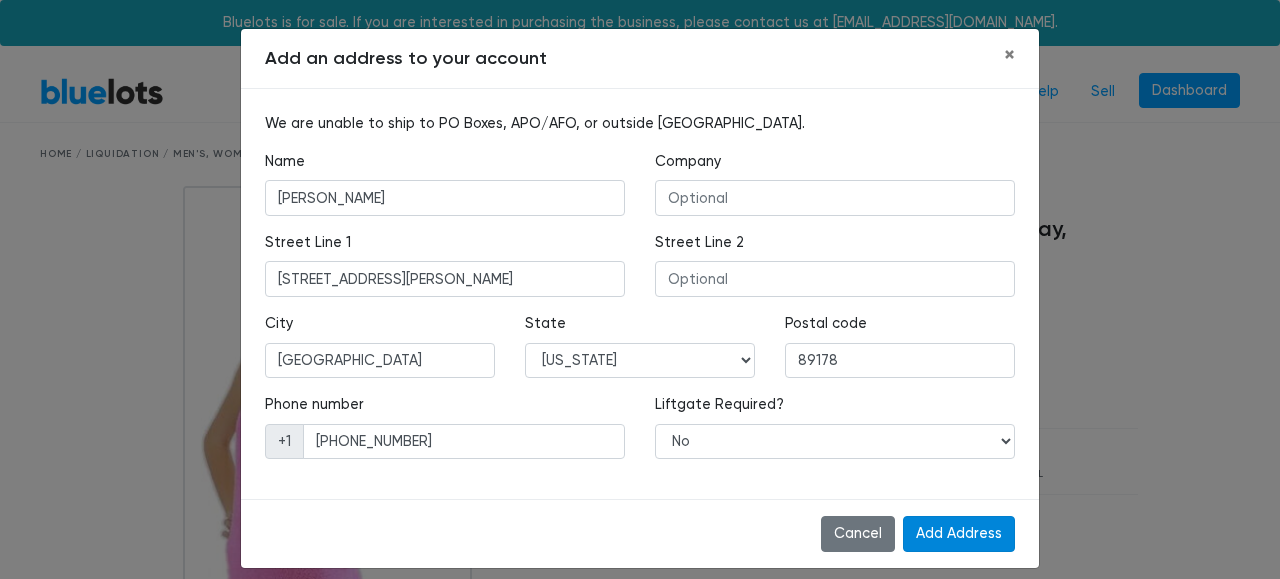 click on "Add Address" at bounding box center [959, 534] 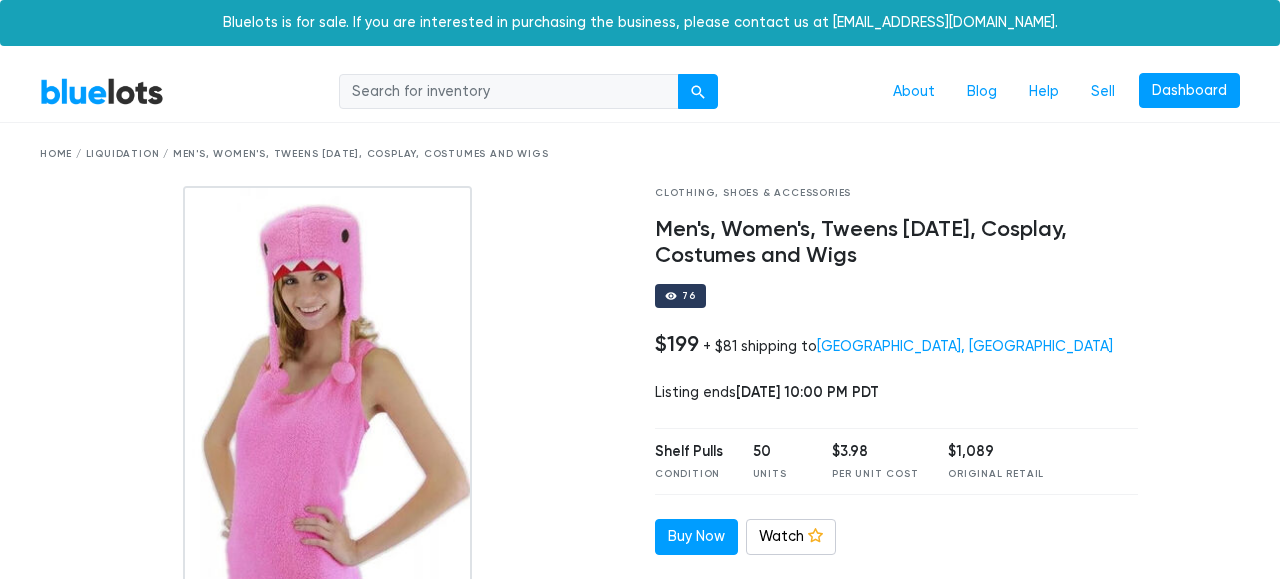 scroll, scrollTop: 0, scrollLeft: 0, axis: both 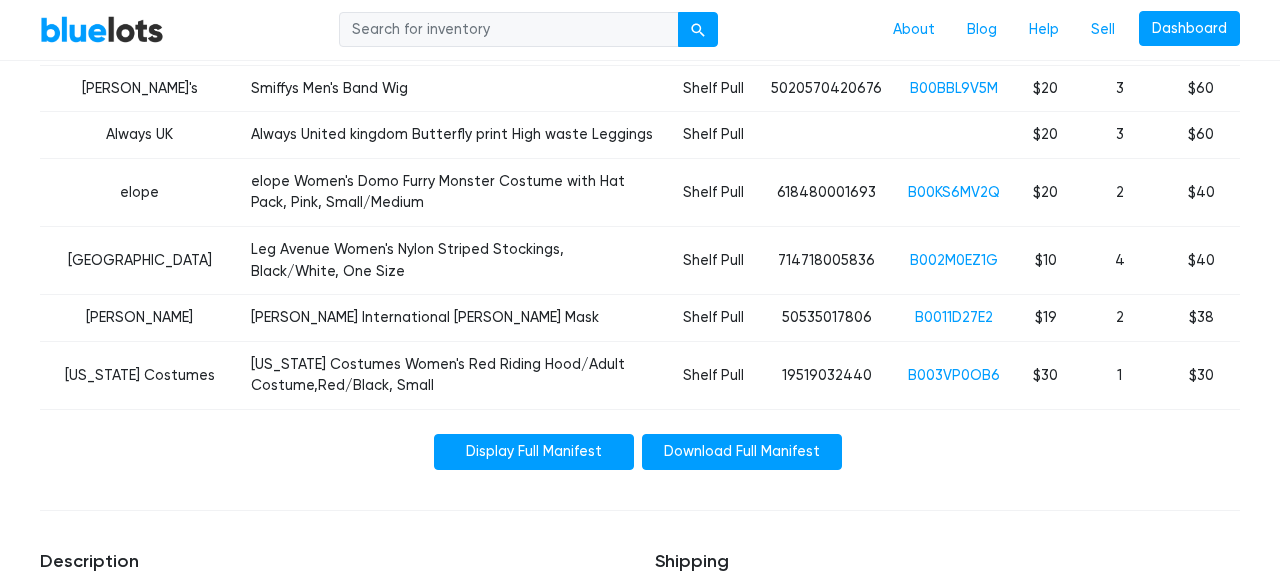 click on "Display Full Manifest" at bounding box center (534, 452) 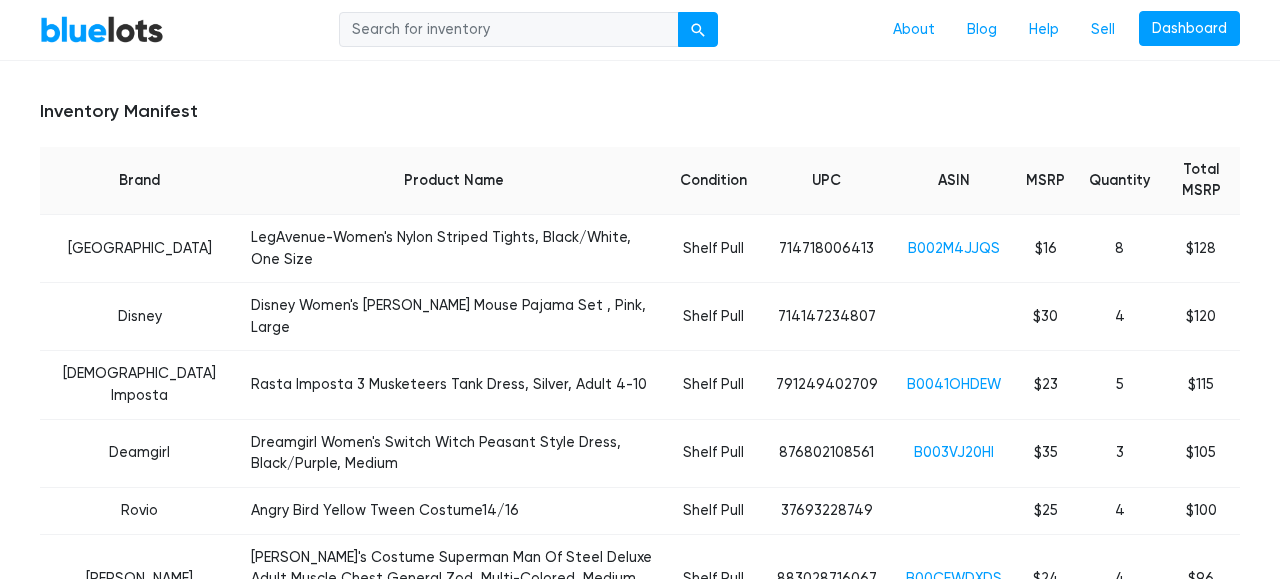 scroll, scrollTop: 722, scrollLeft: 0, axis: vertical 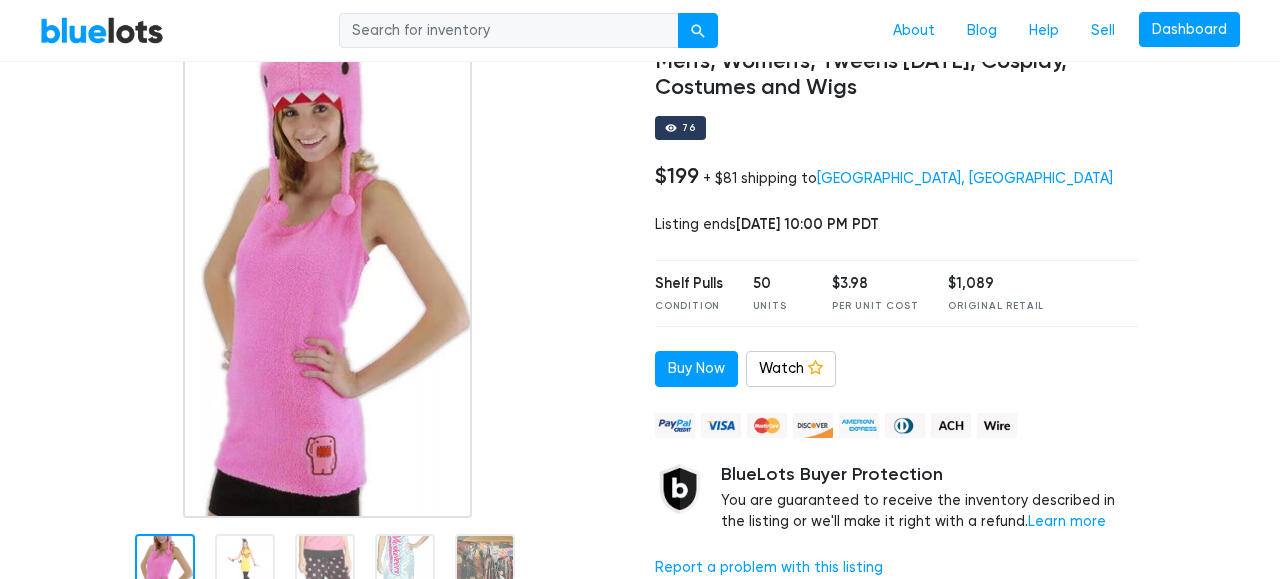 click at bounding box center [245, 564] 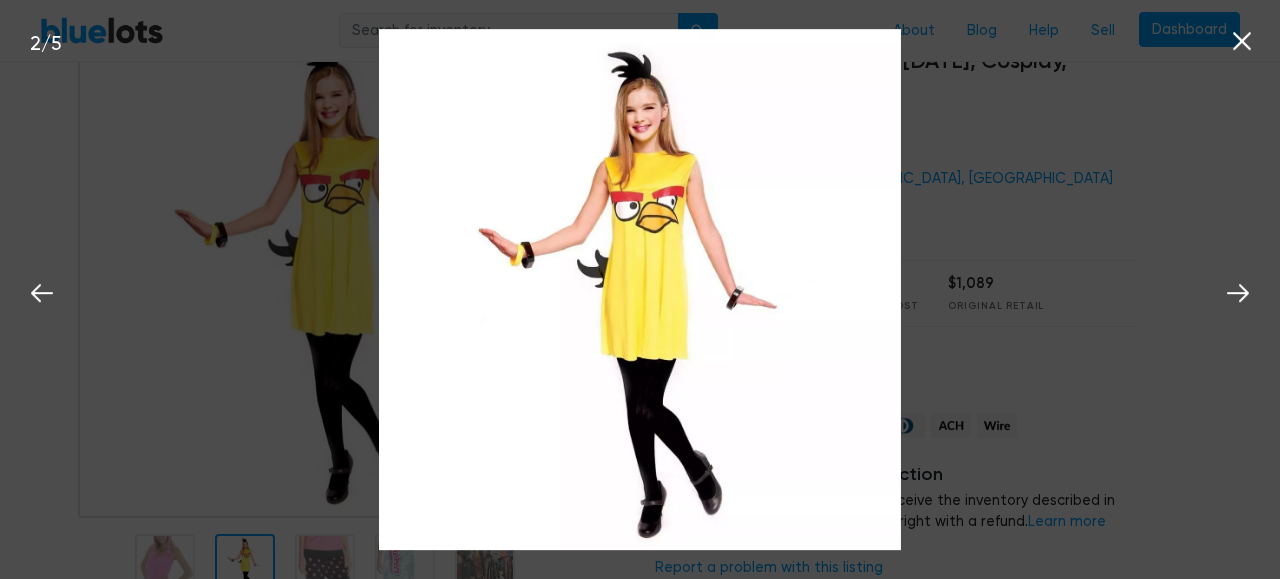 click 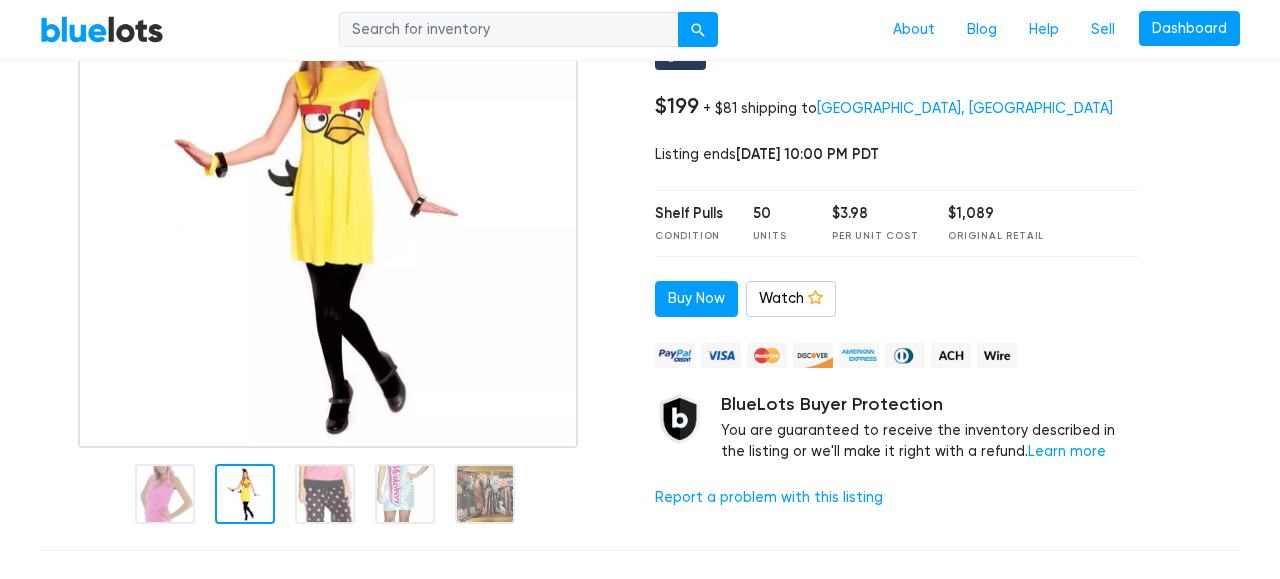 scroll, scrollTop: 252, scrollLeft: 0, axis: vertical 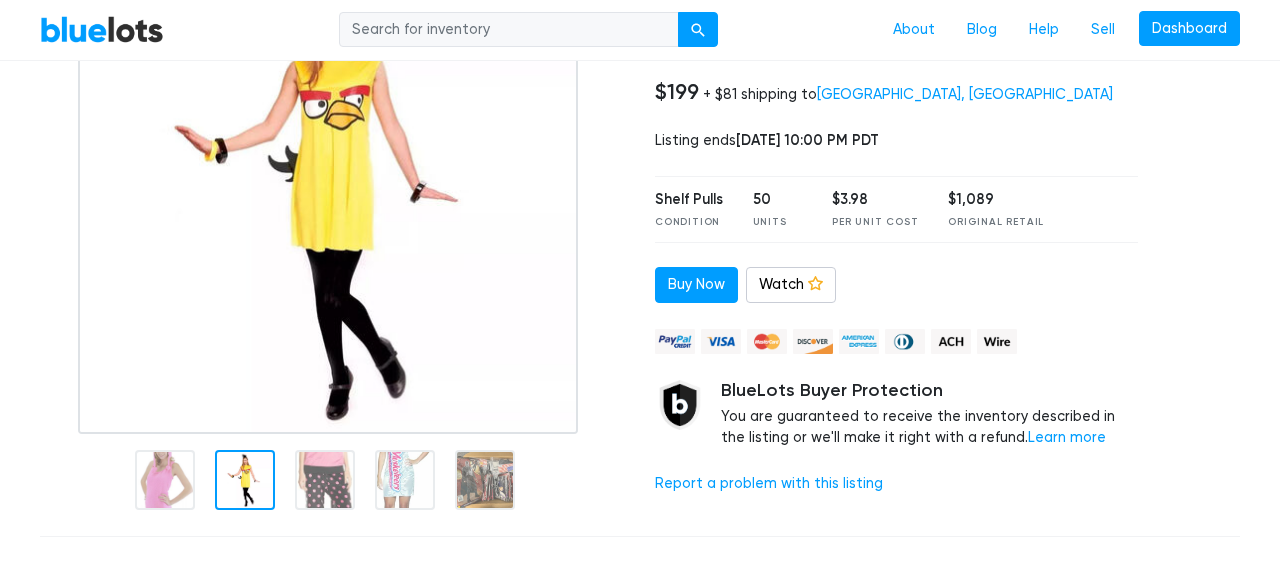 click at bounding box center [325, 480] 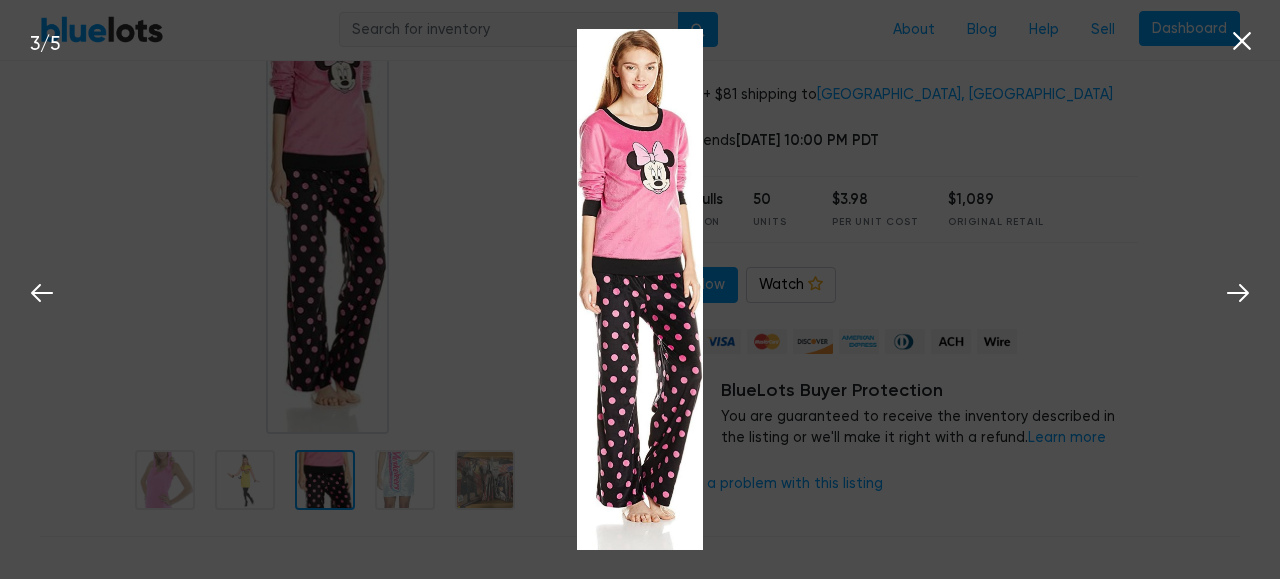 click 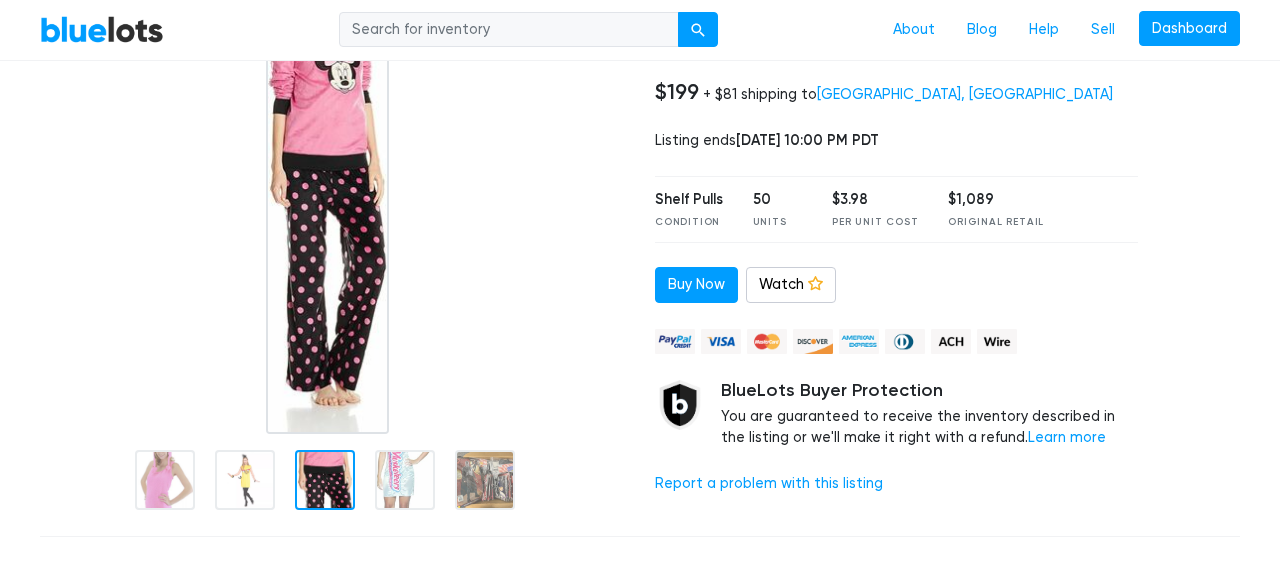 click at bounding box center (405, 480) 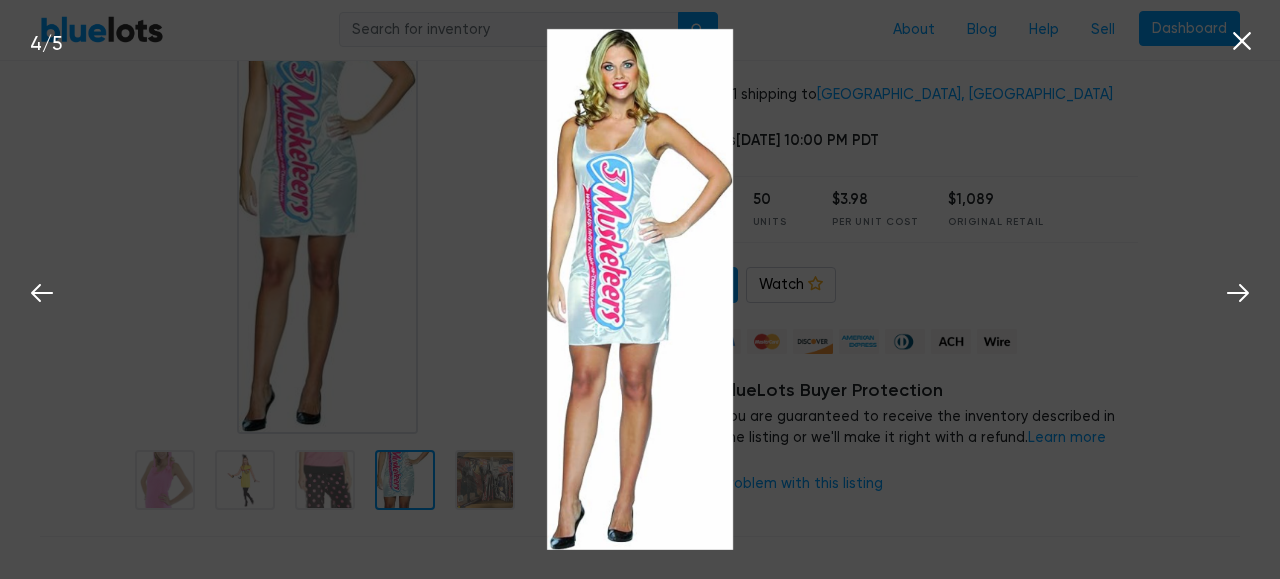 click 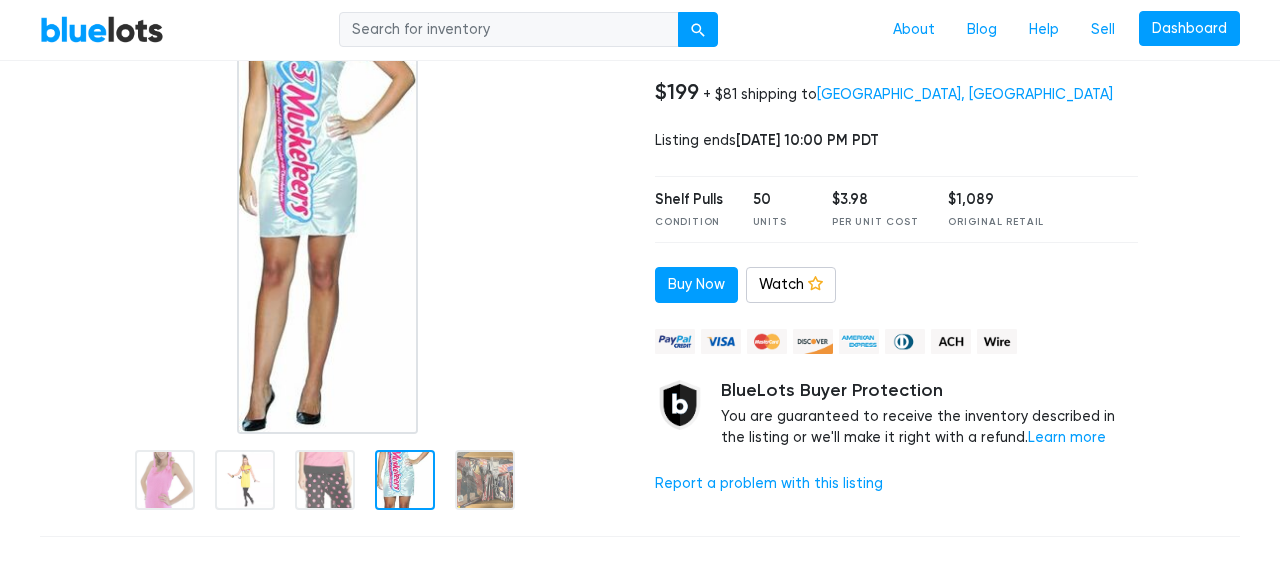 click at bounding box center (332, 227) 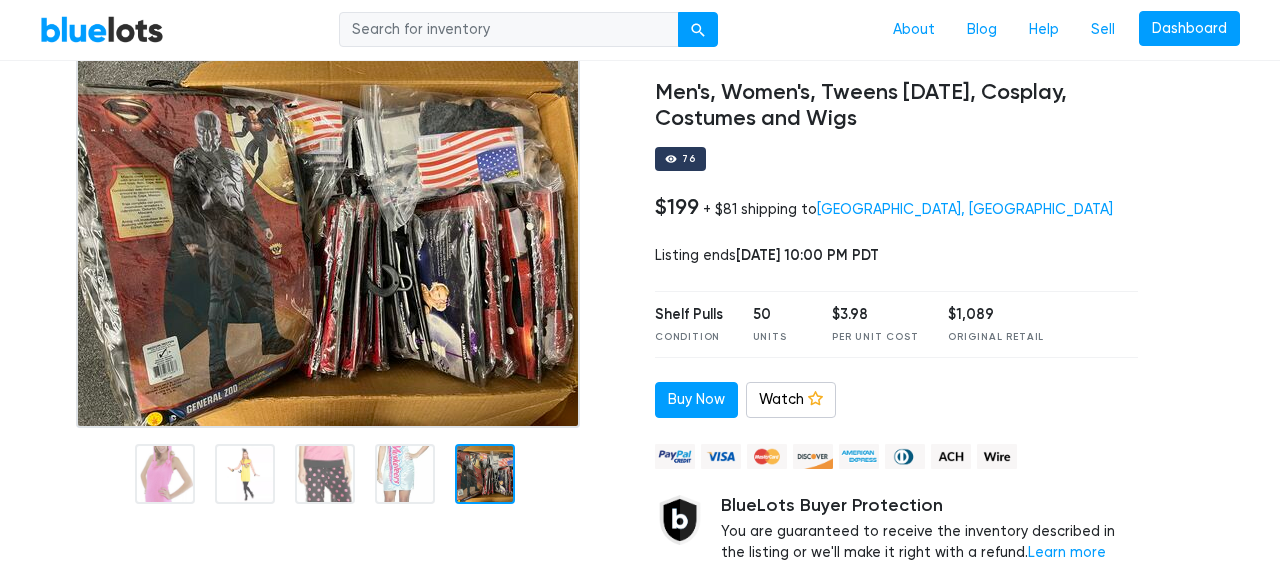 scroll, scrollTop: 139, scrollLeft: 0, axis: vertical 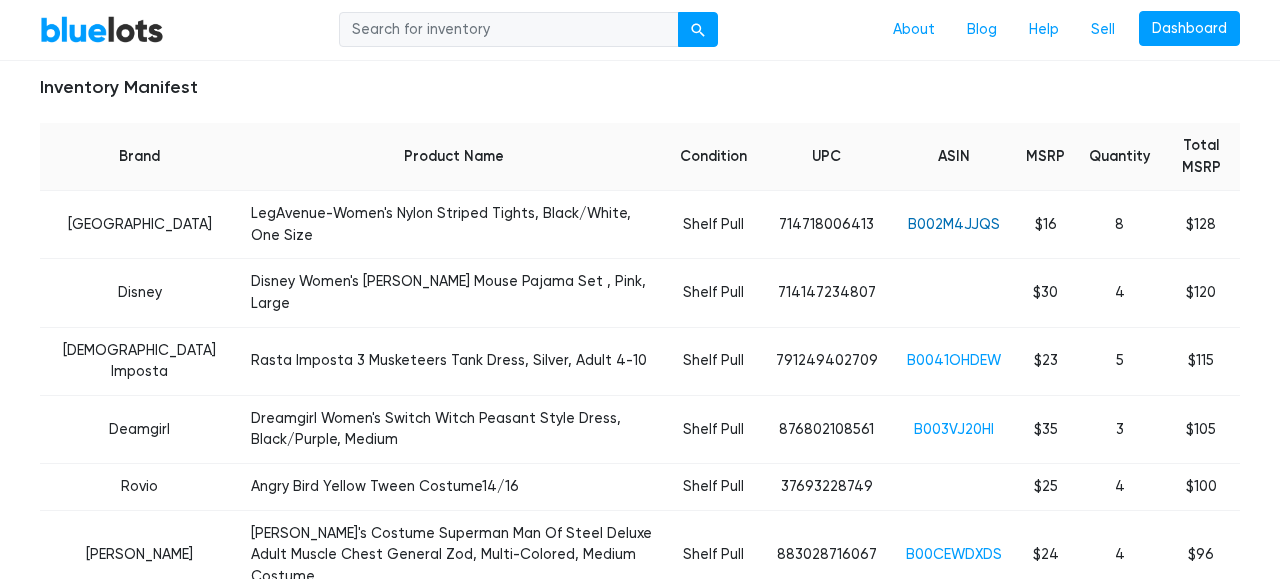 click on "B002M4JJQS" at bounding box center (954, 224) 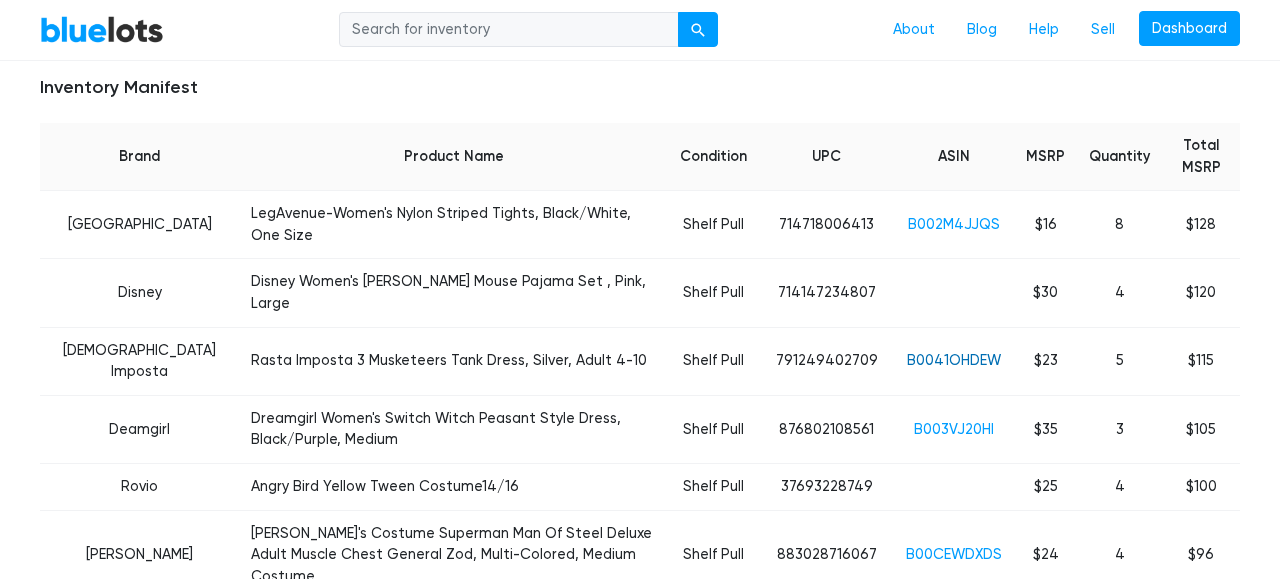 click on "B0041OHDEW" at bounding box center (954, 360) 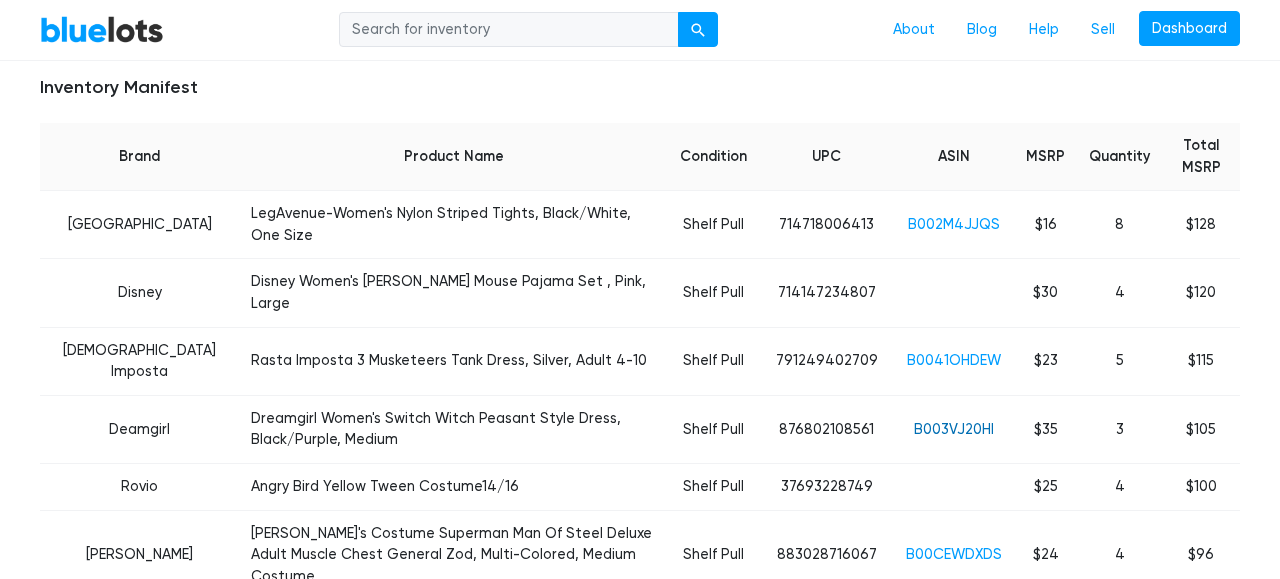 click on "B003VJ20HI" at bounding box center [954, 429] 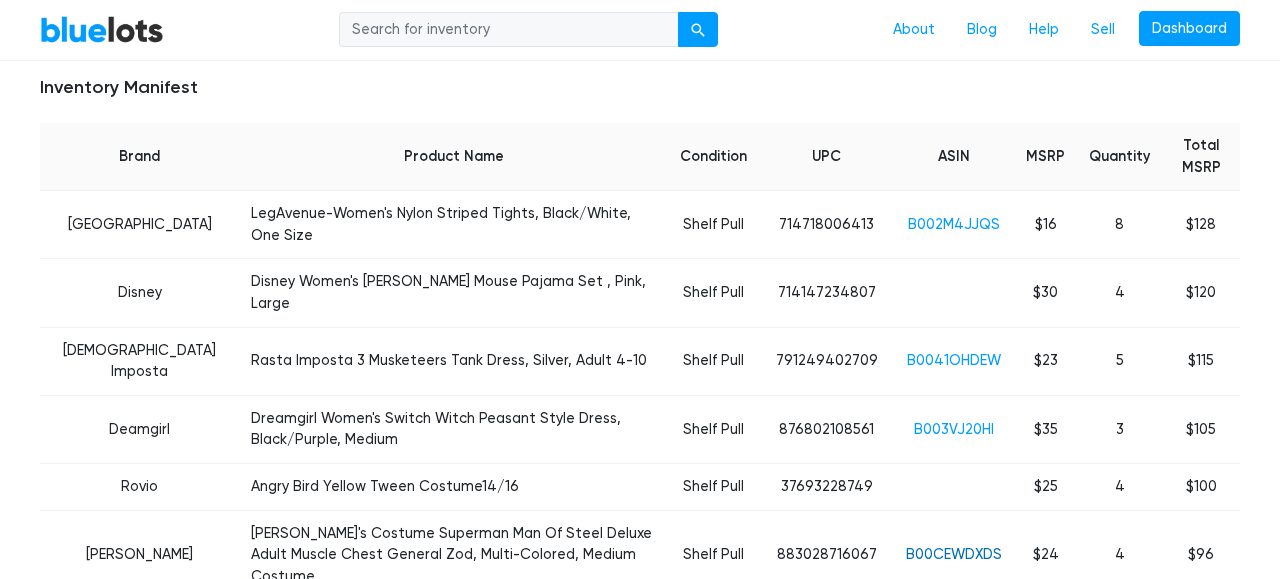 click on "B00CEWDXDS" at bounding box center (954, 554) 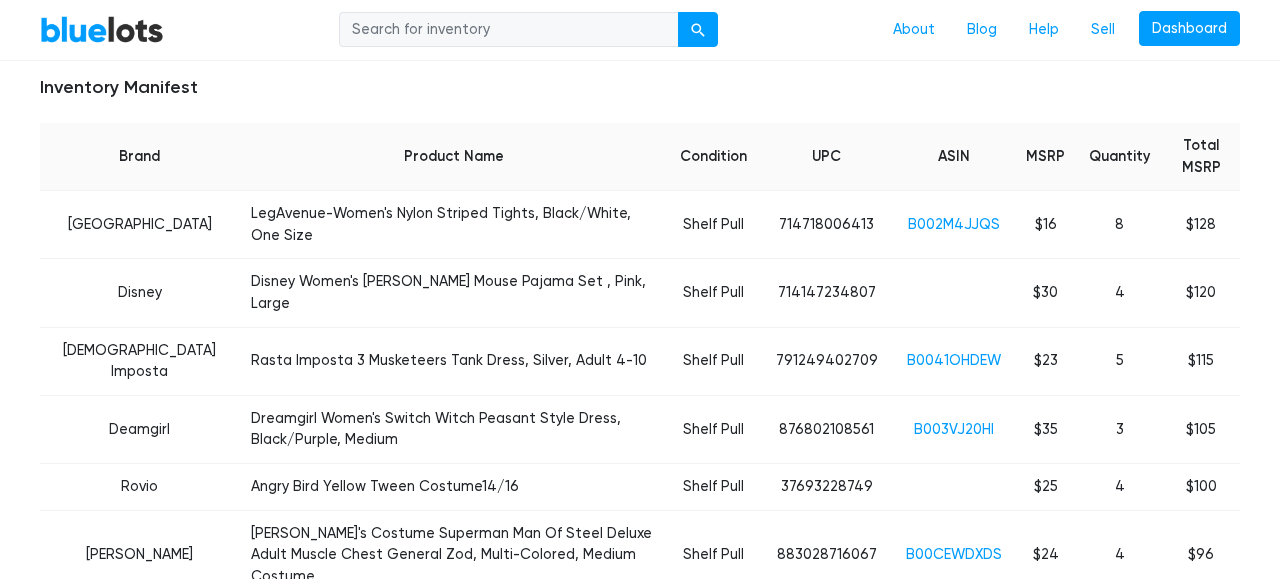 click on "B00BBLCS7A" at bounding box center (954, 622) 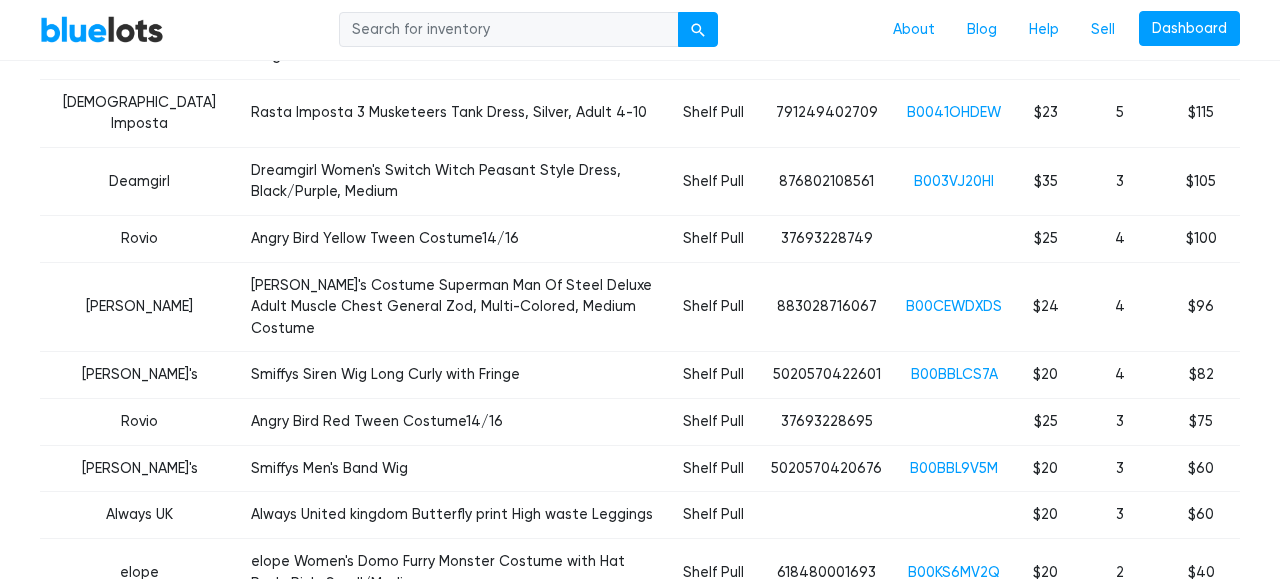 scroll, scrollTop: 994, scrollLeft: 0, axis: vertical 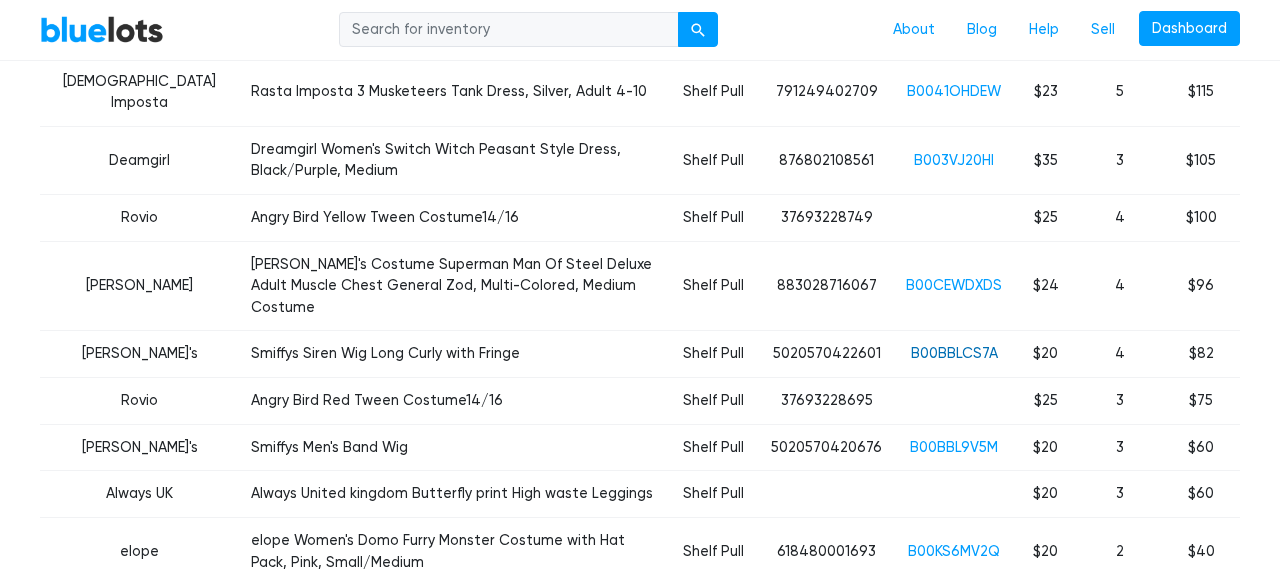 click on "B00BBLCS7A" at bounding box center [954, 353] 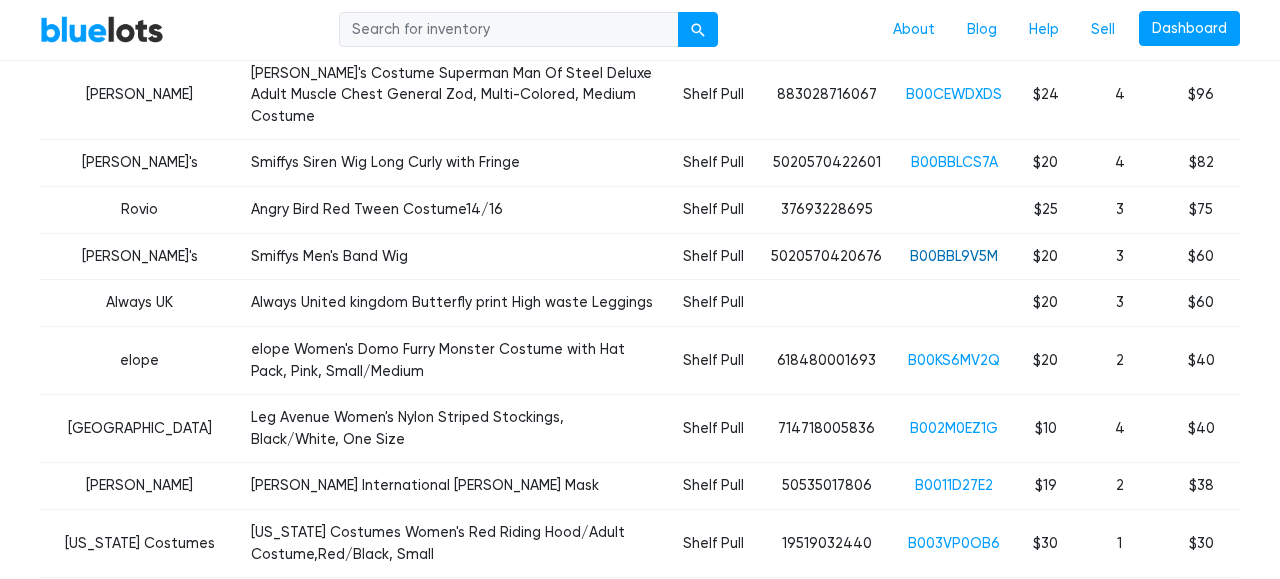 scroll, scrollTop: 1207, scrollLeft: 0, axis: vertical 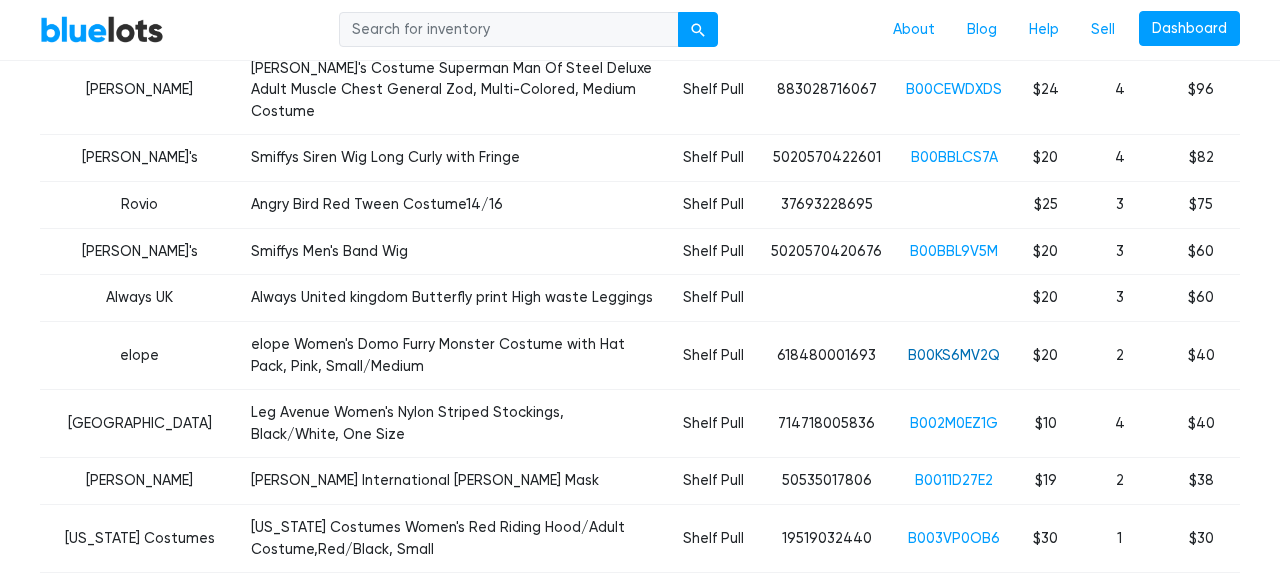click on "B00KS6MV2Q" at bounding box center (954, 355) 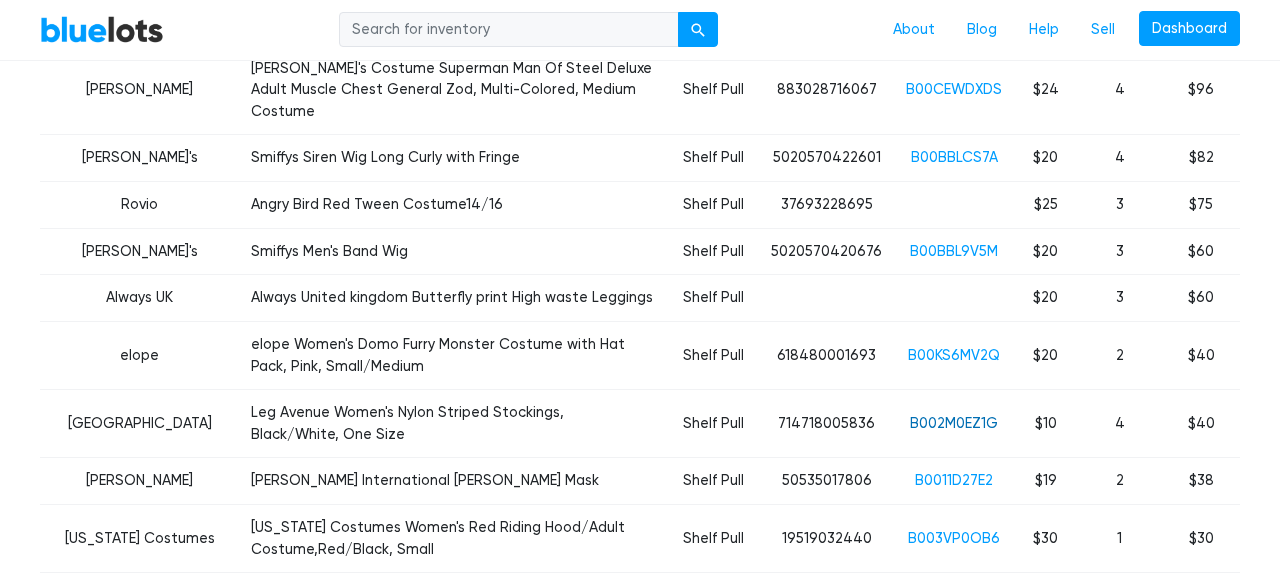 click on "B002M0EZ1G" at bounding box center (954, 423) 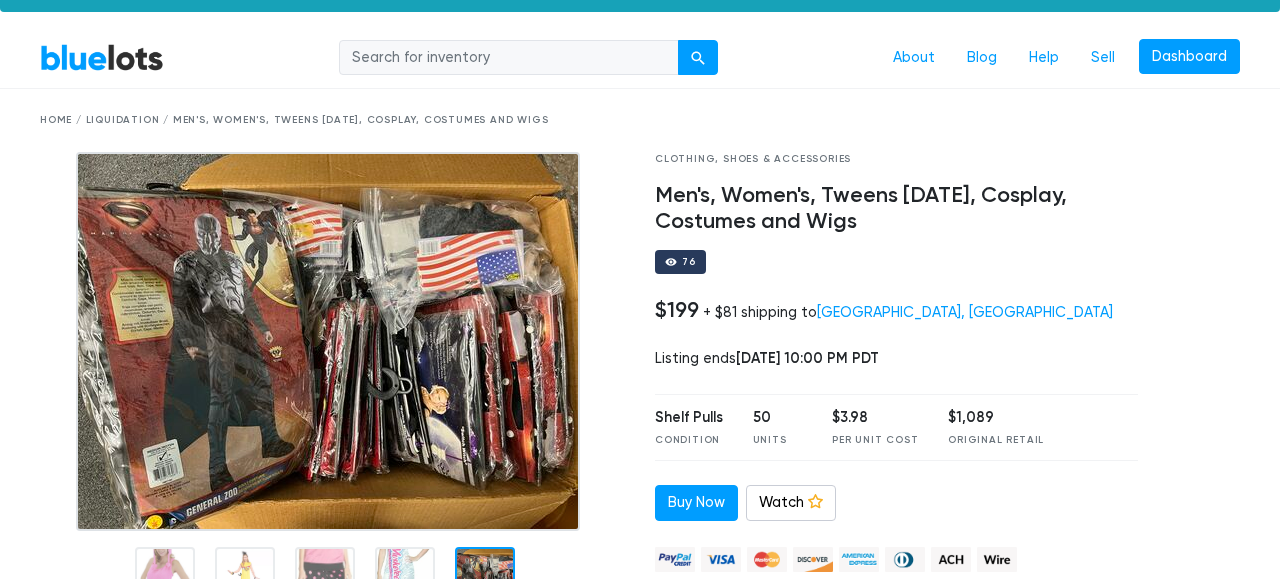 scroll, scrollTop: 0, scrollLeft: 0, axis: both 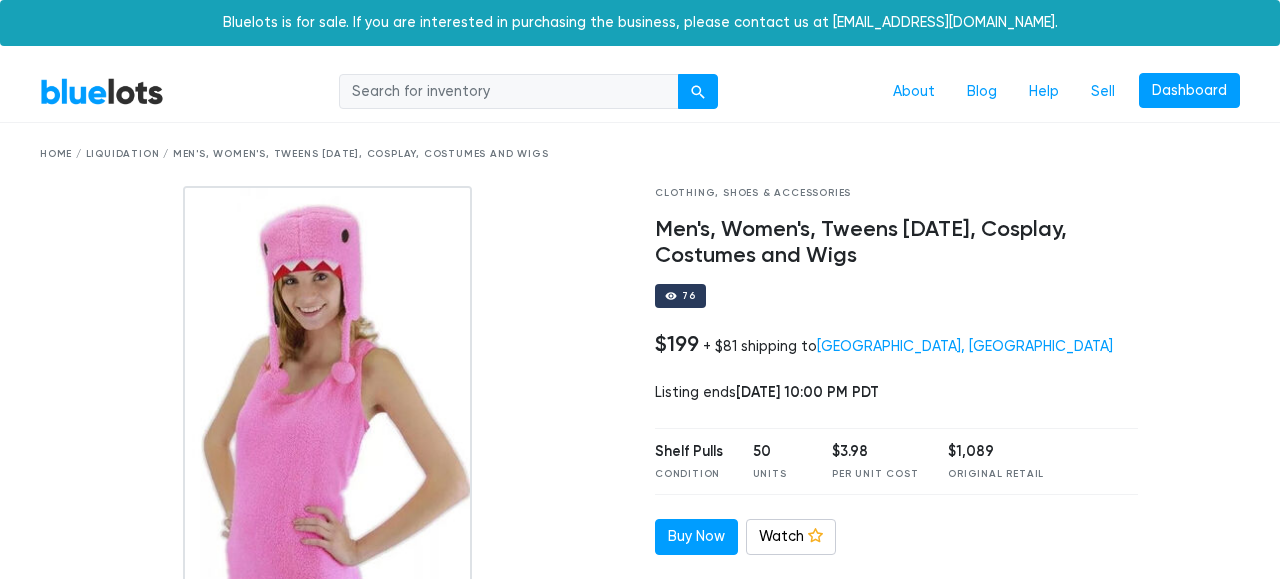 click on "Home / Liquidation / Men's, Women's, Tweens [DATE], Cosplay, Costumes and Wigs" at bounding box center [640, 154] 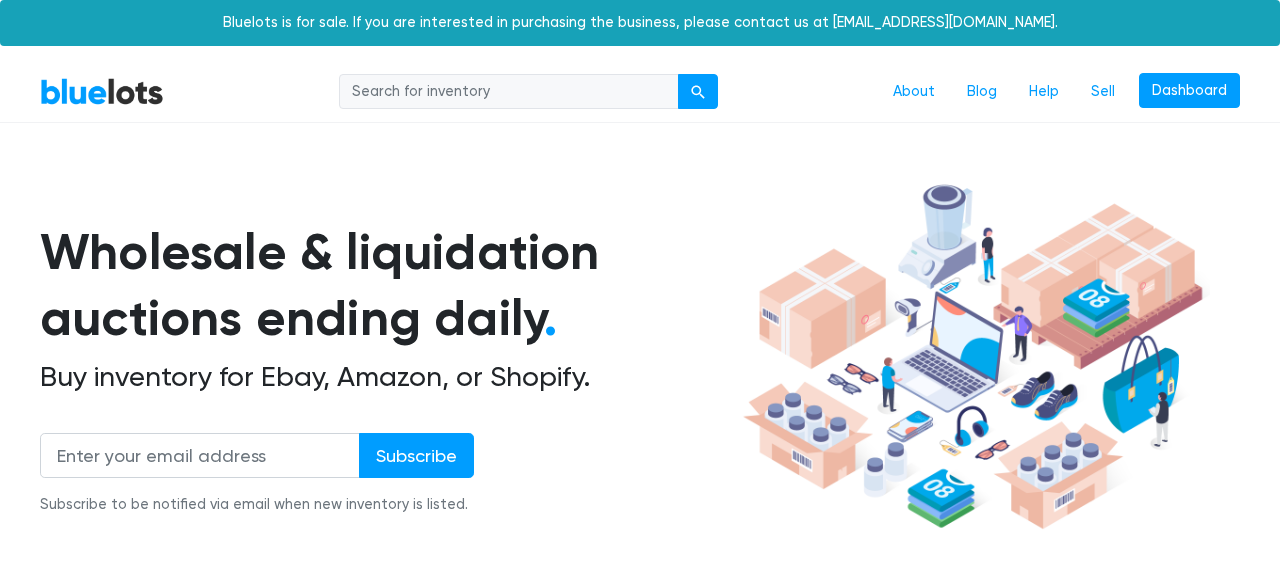 scroll, scrollTop: 0, scrollLeft: 0, axis: both 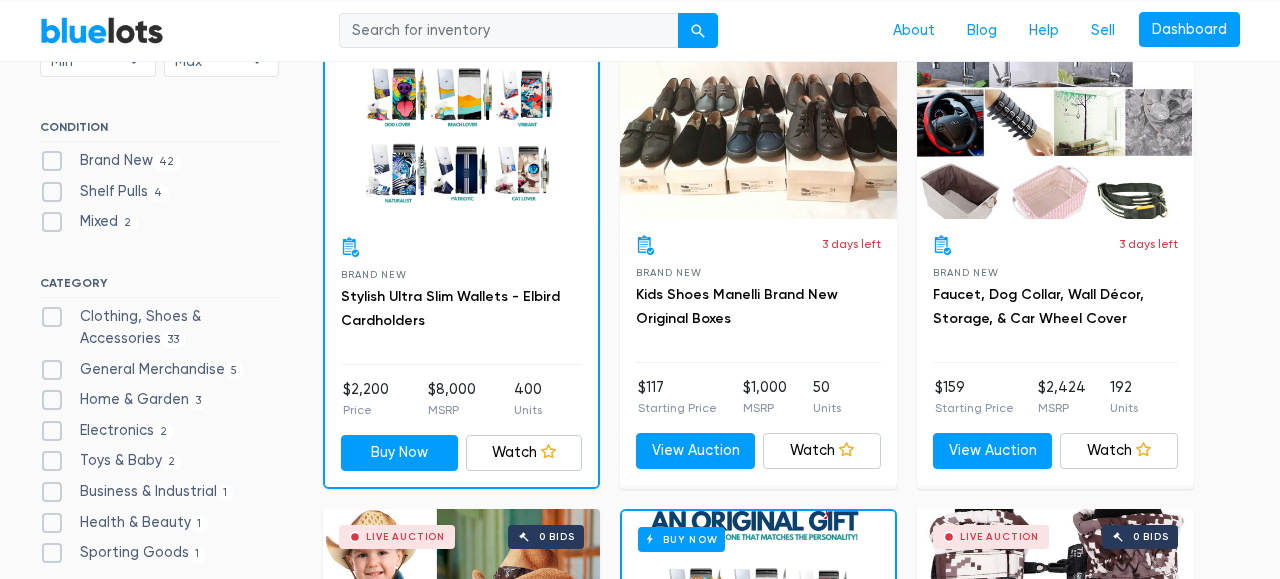click on "Brand New
42" at bounding box center [110, 161] 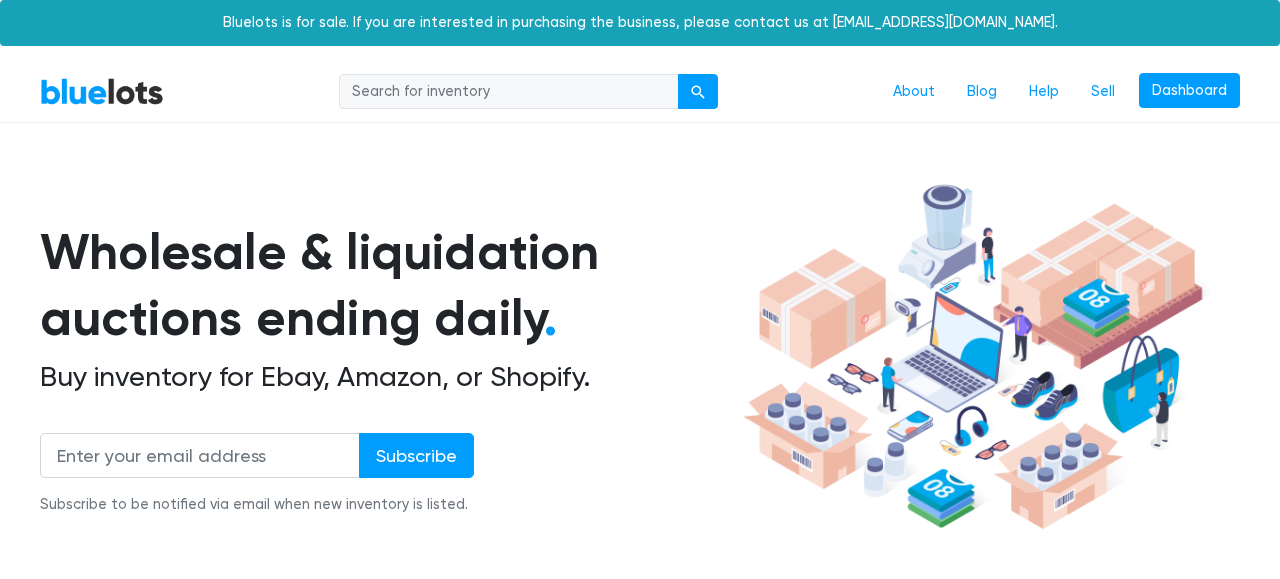 scroll, scrollTop: 538, scrollLeft: 0, axis: vertical 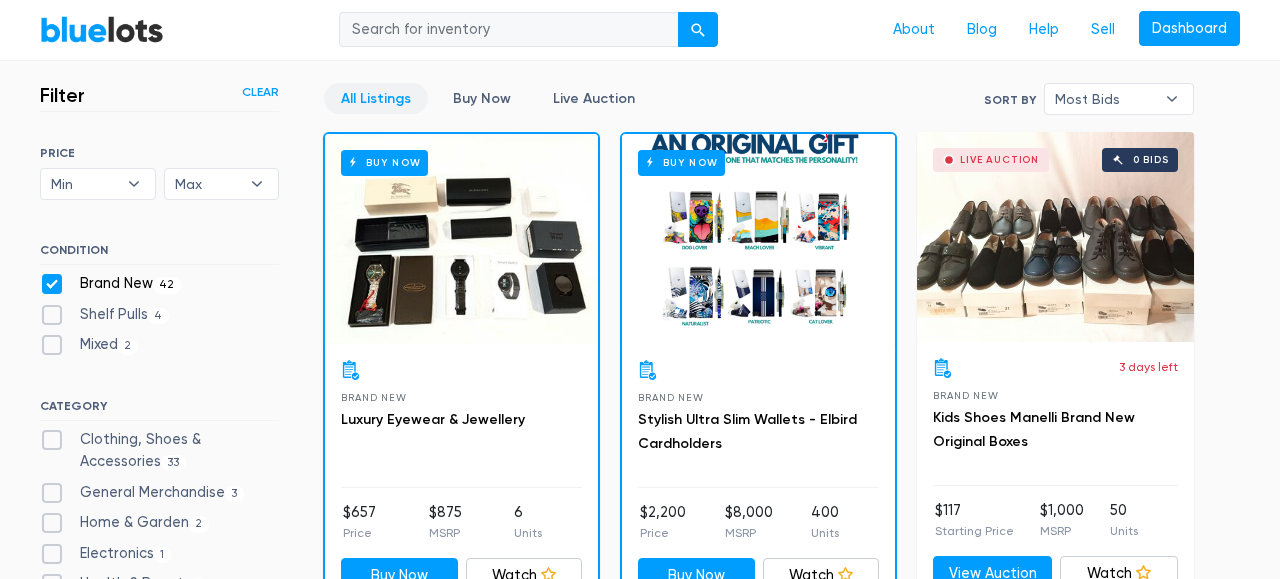 click on "Shelf Pulls
4" at bounding box center (104, 315) 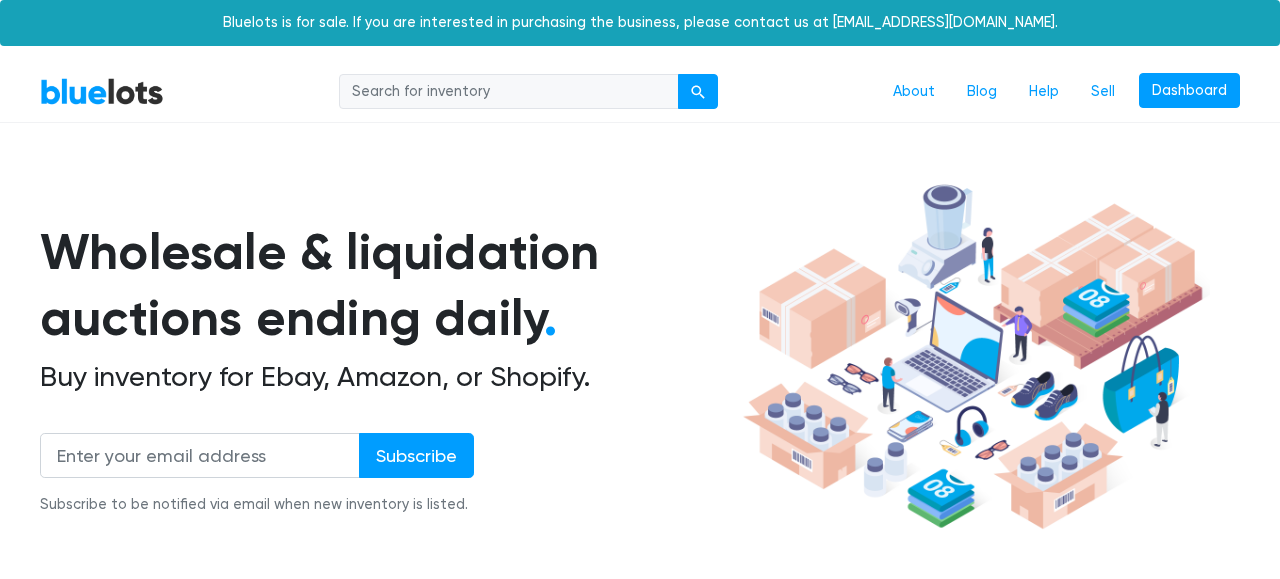 scroll, scrollTop: 538, scrollLeft: 0, axis: vertical 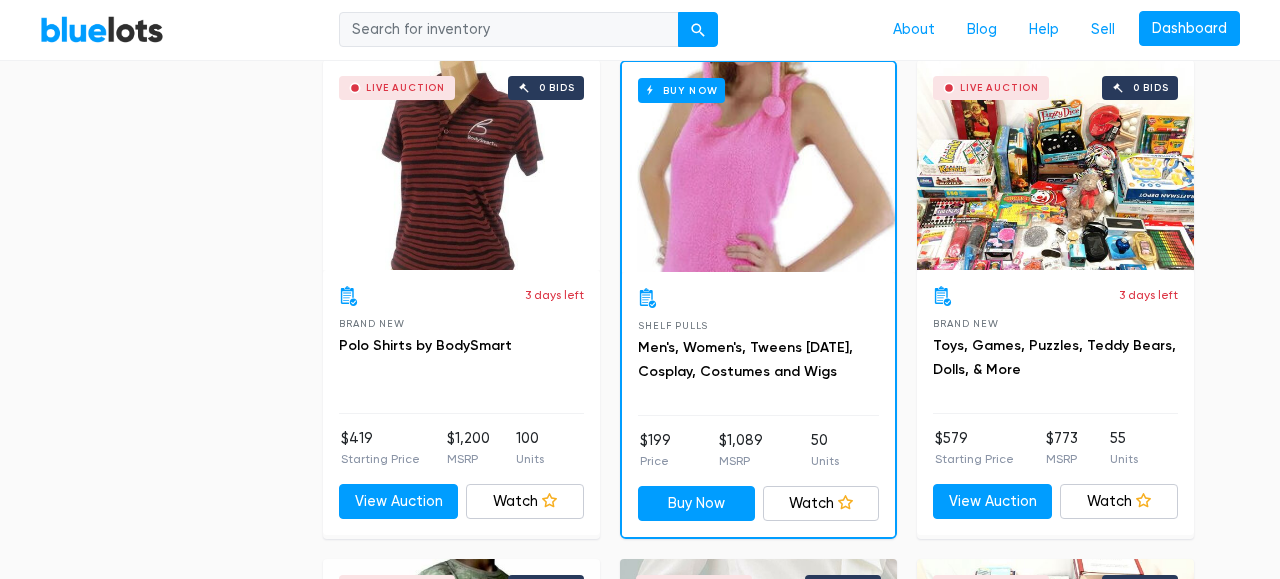 click on "Live Auction
0 bids" at bounding box center (1055, 165) 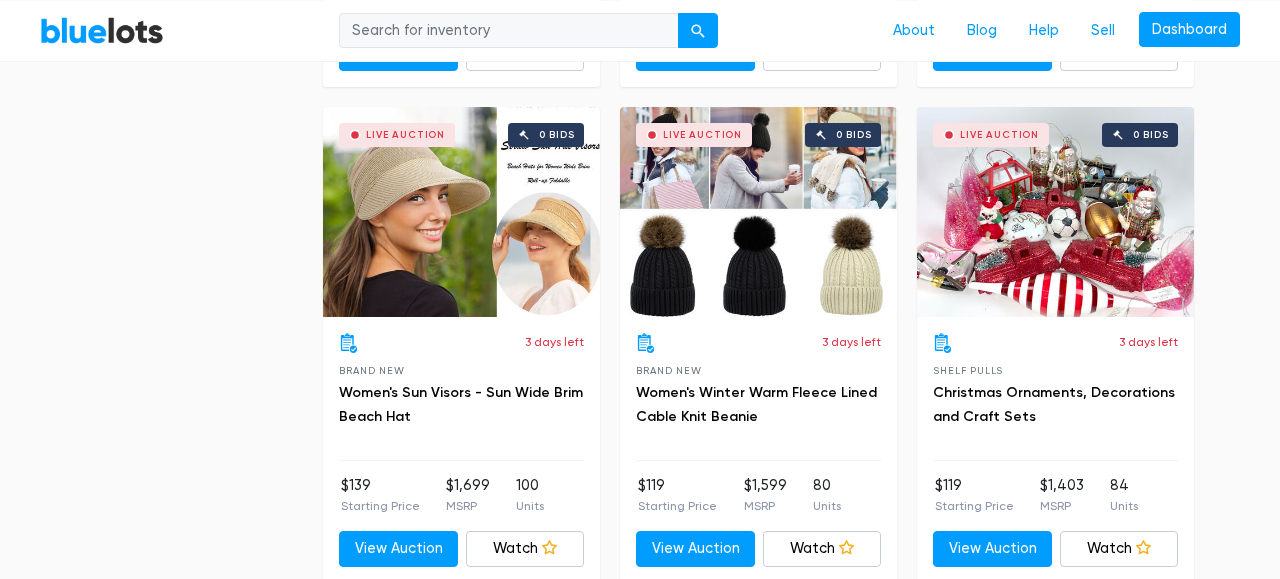 scroll, scrollTop: 3078, scrollLeft: 0, axis: vertical 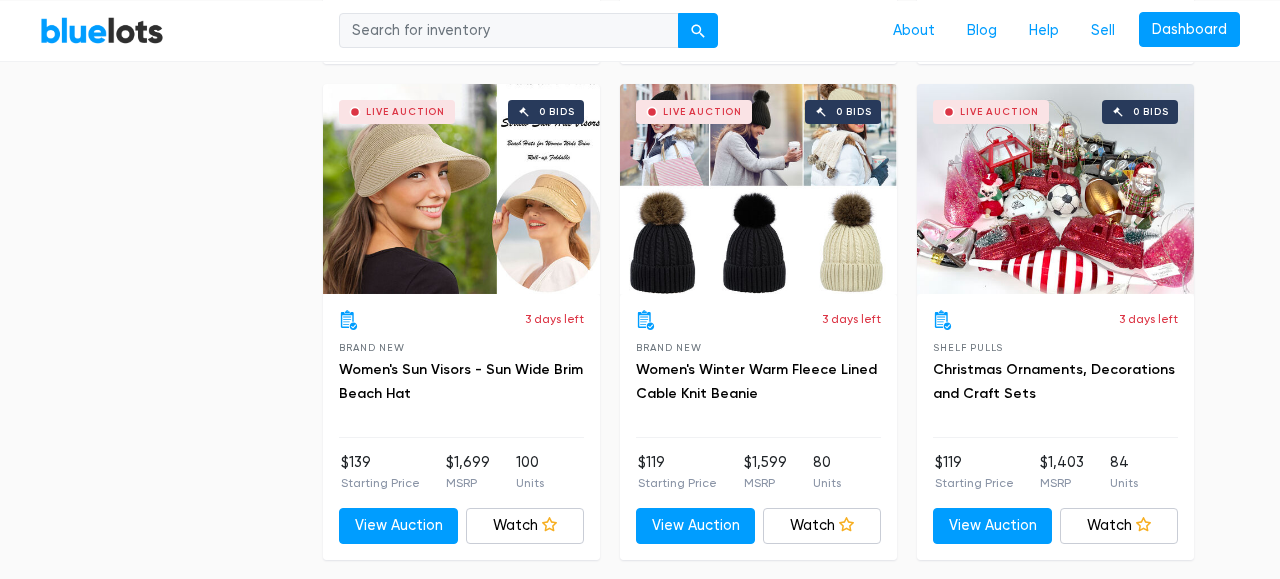 click on "Live Auction
0 bids" at bounding box center [1055, 189] 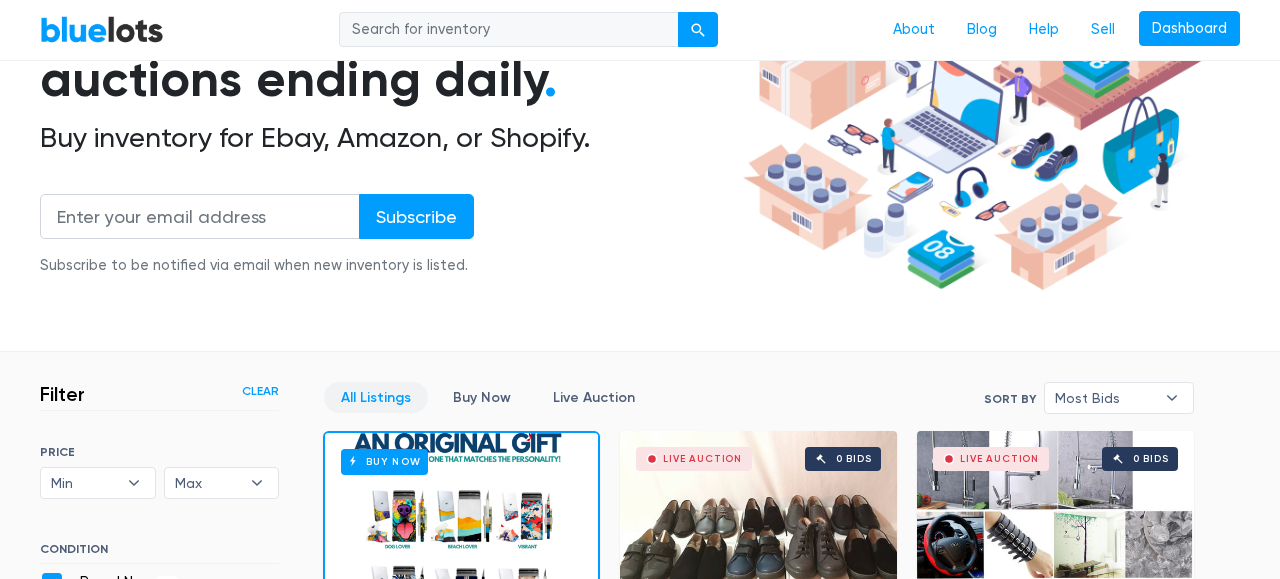scroll, scrollTop: 182, scrollLeft: 0, axis: vertical 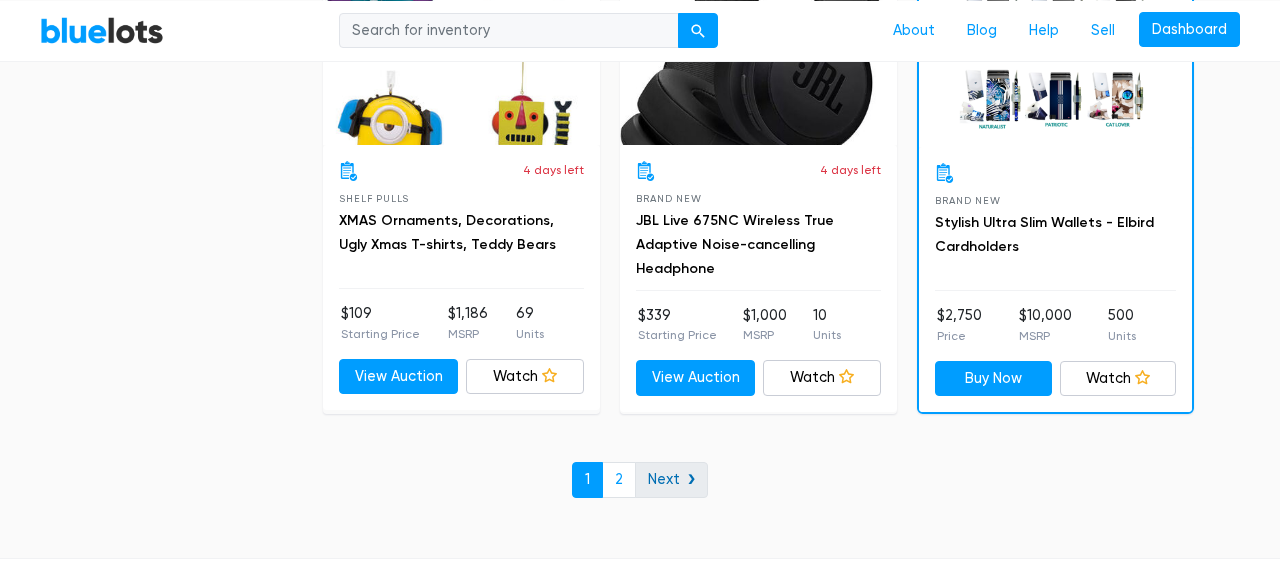 click on "Next  ❯" at bounding box center [671, 480] 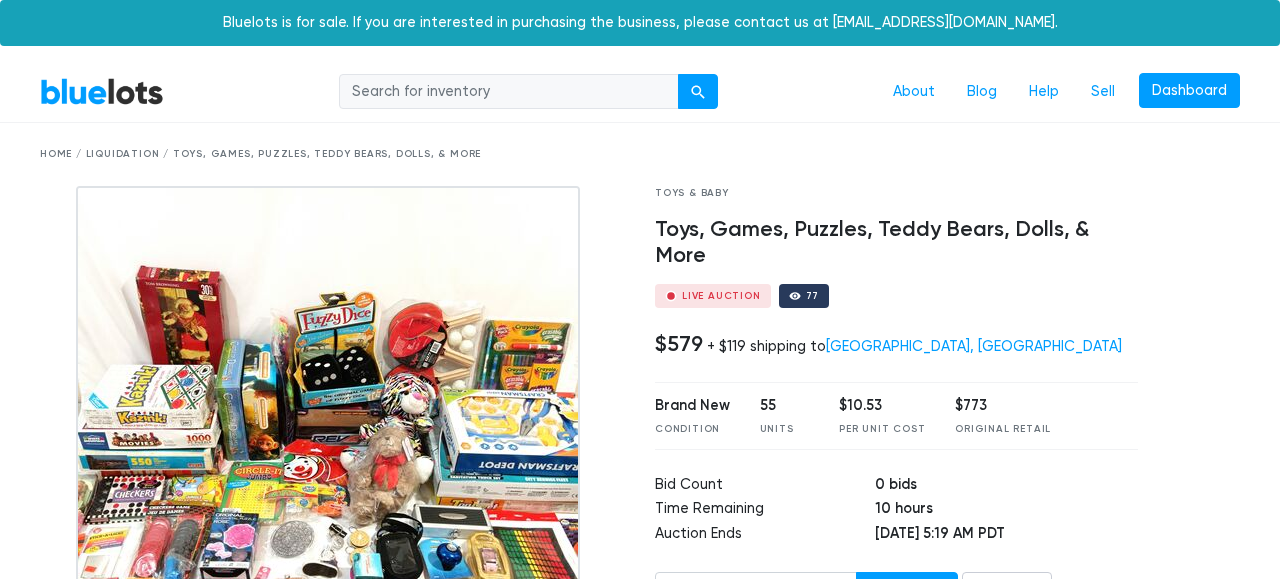 scroll, scrollTop: 0, scrollLeft: 0, axis: both 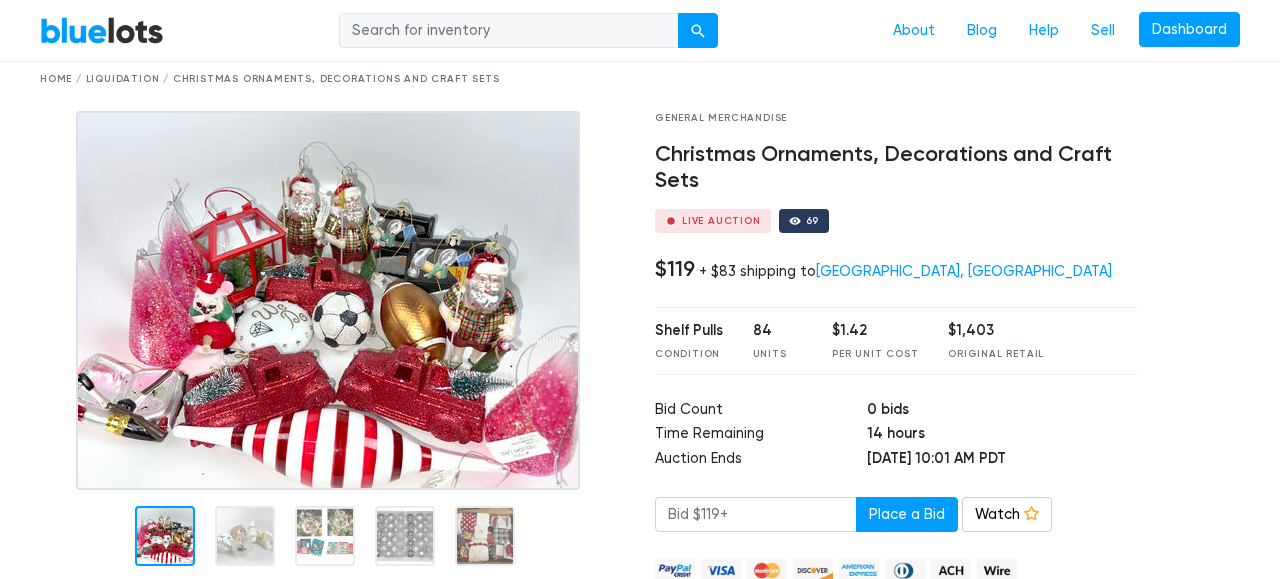 click at bounding box center (165, 536) 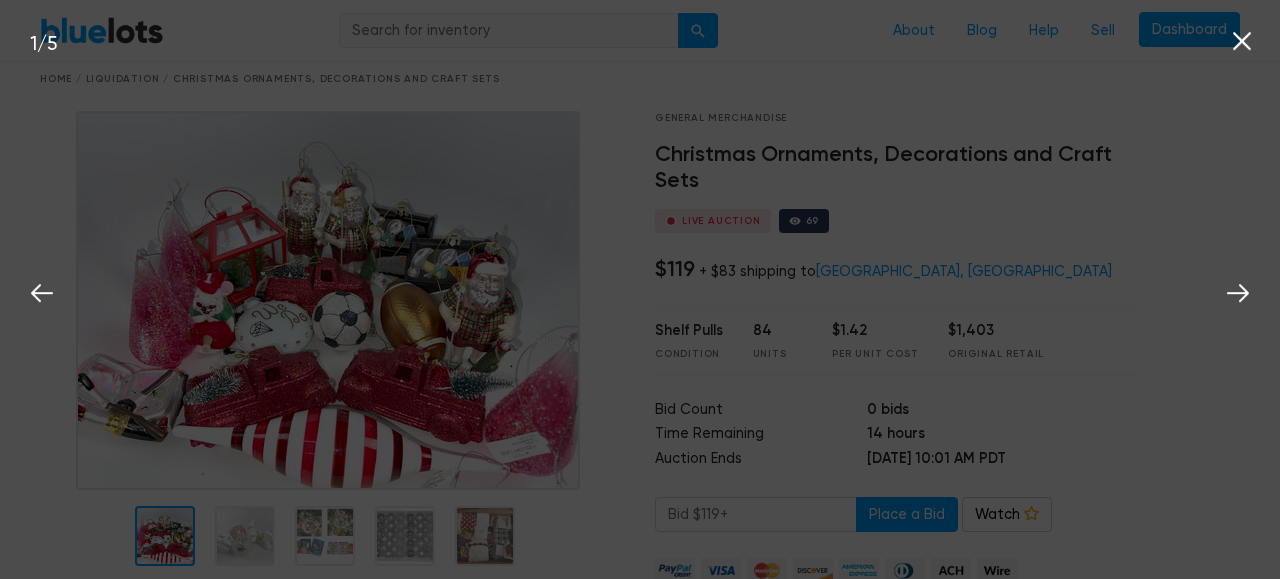 click on "1 / 5" at bounding box center (640, 289) 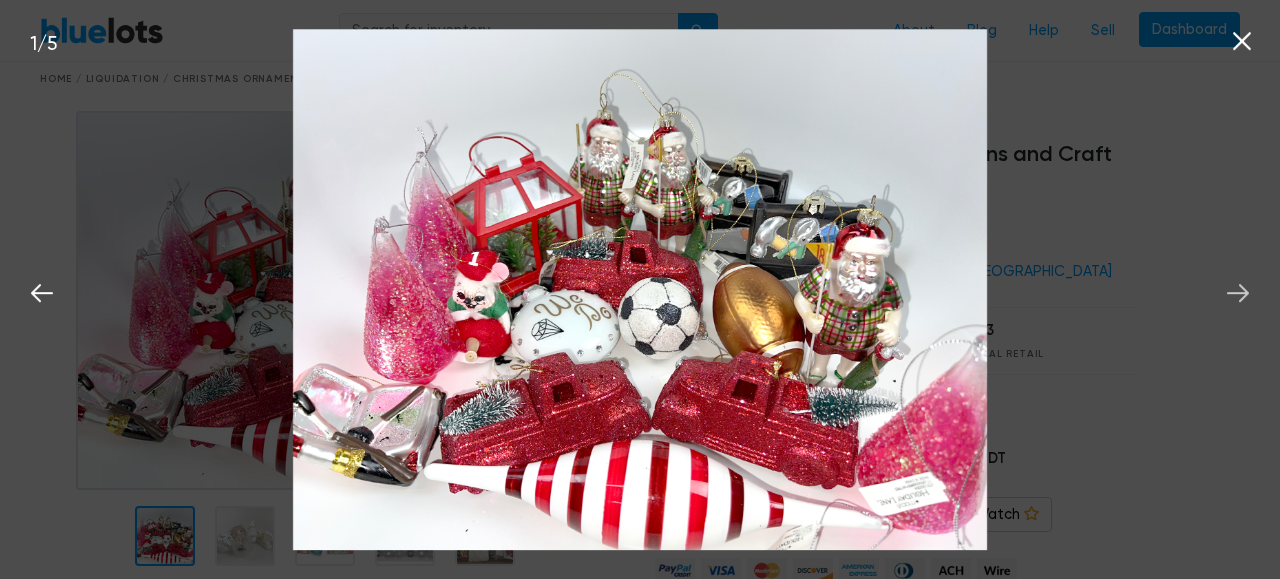 click 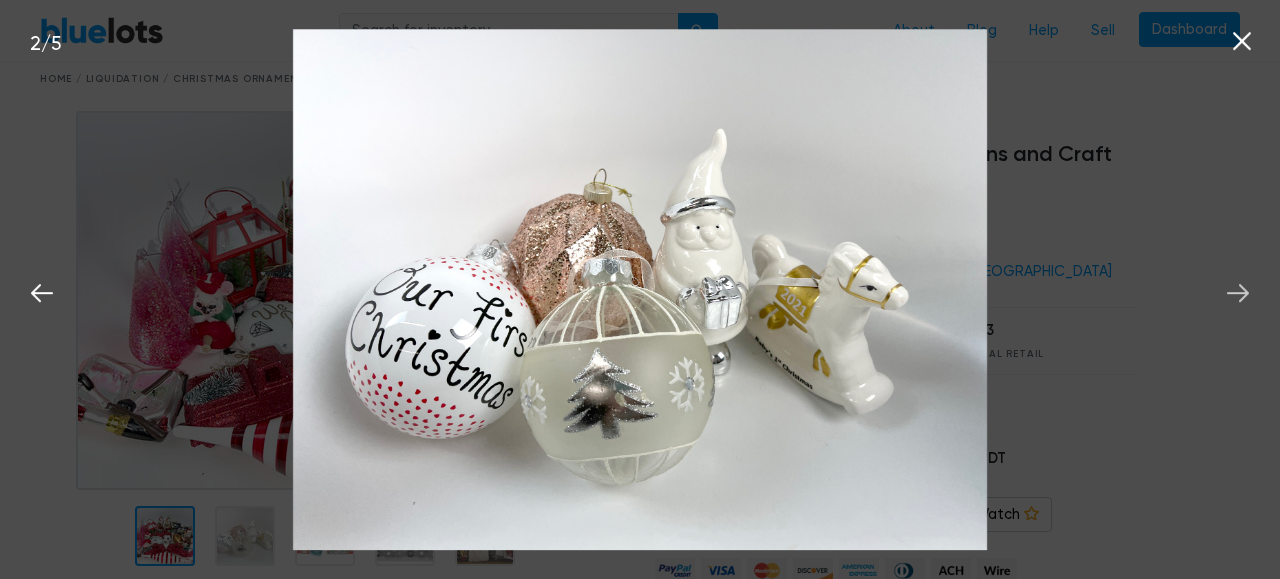 click 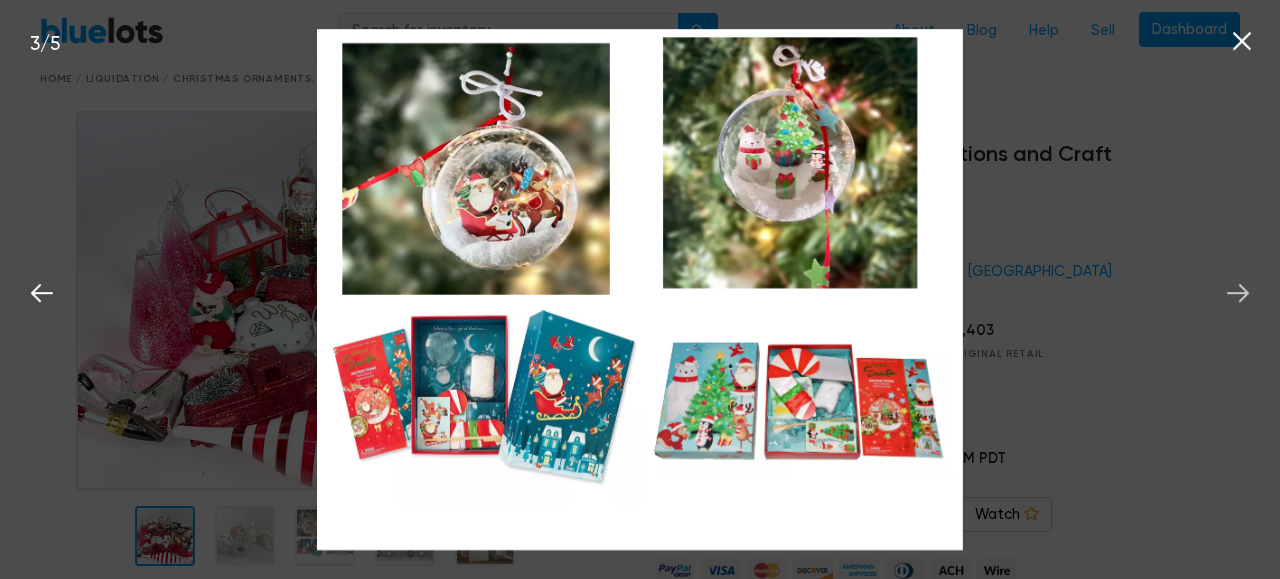 click 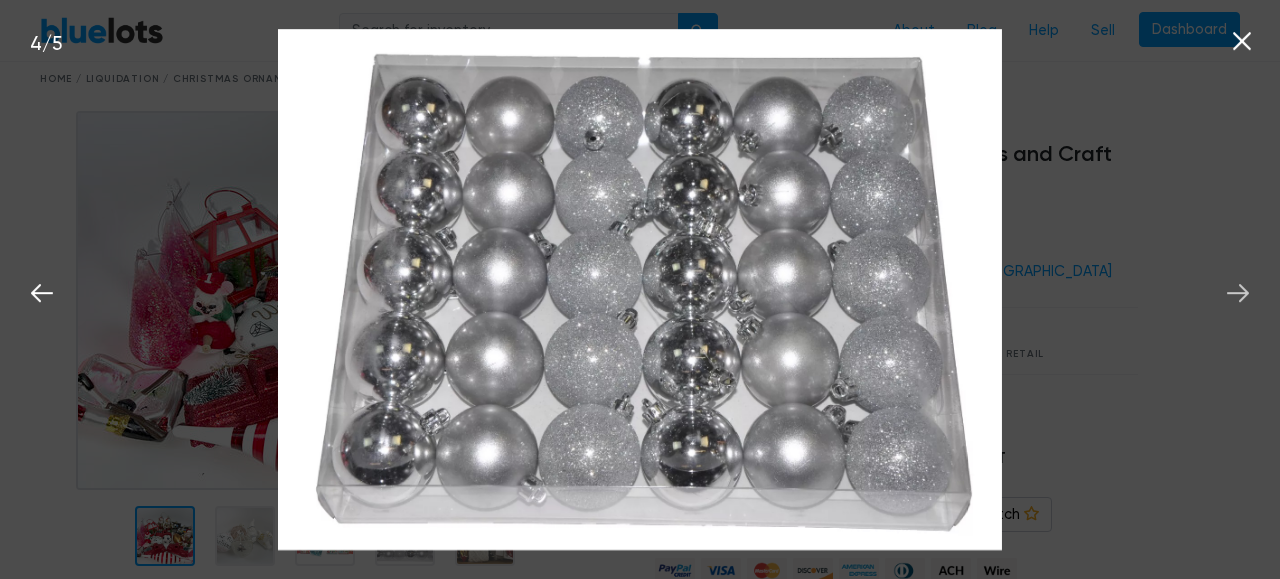 click 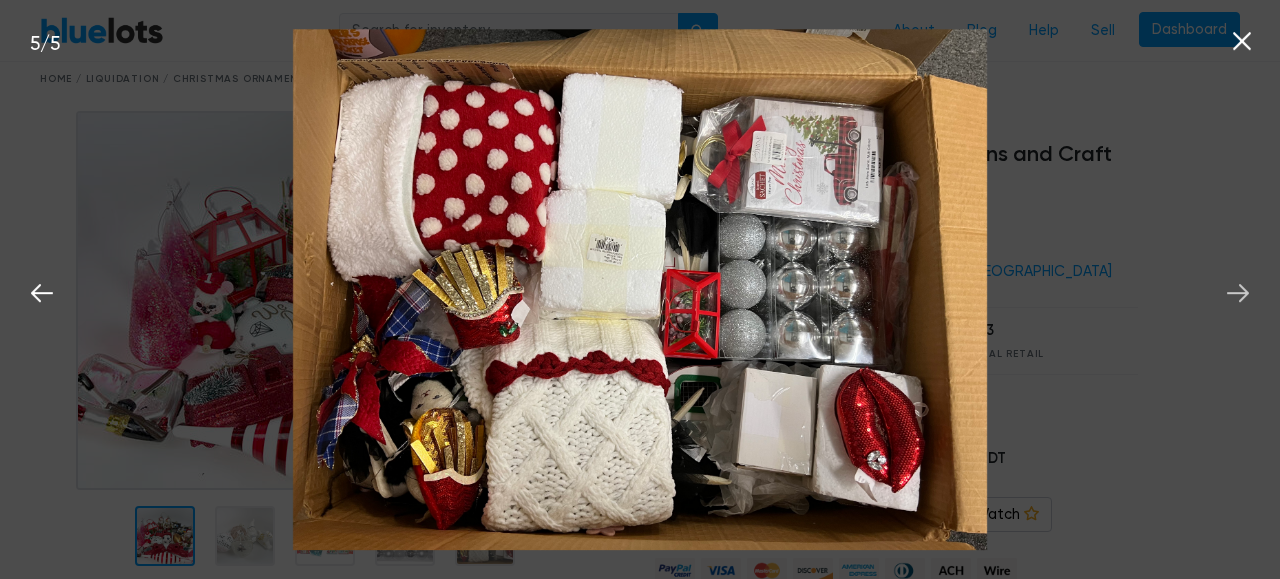 click 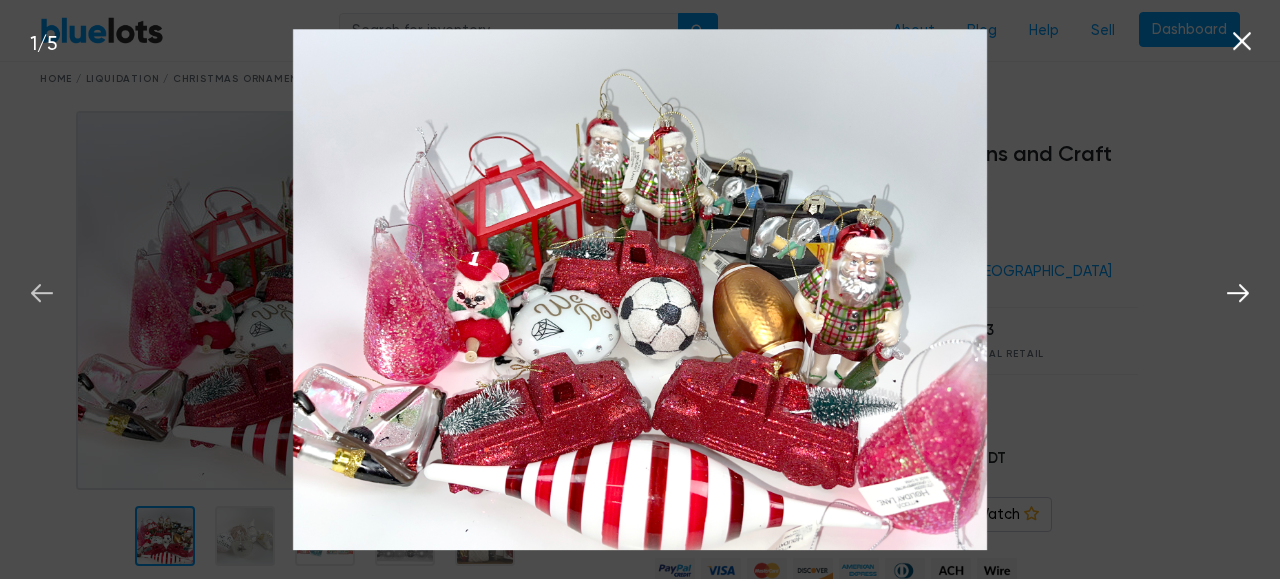 click 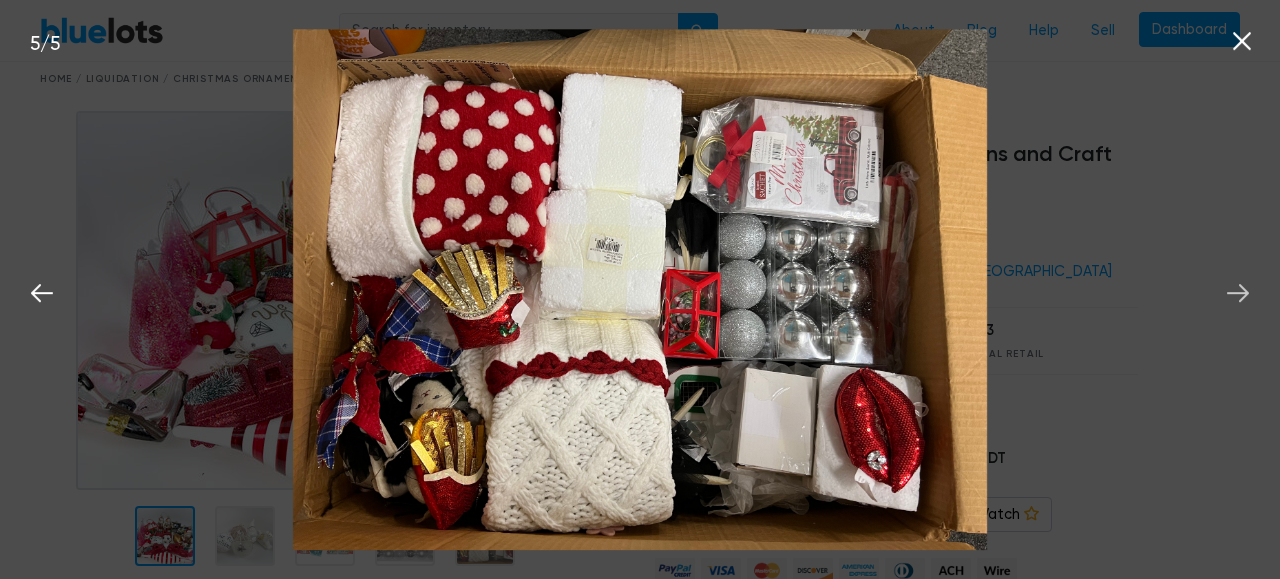 click 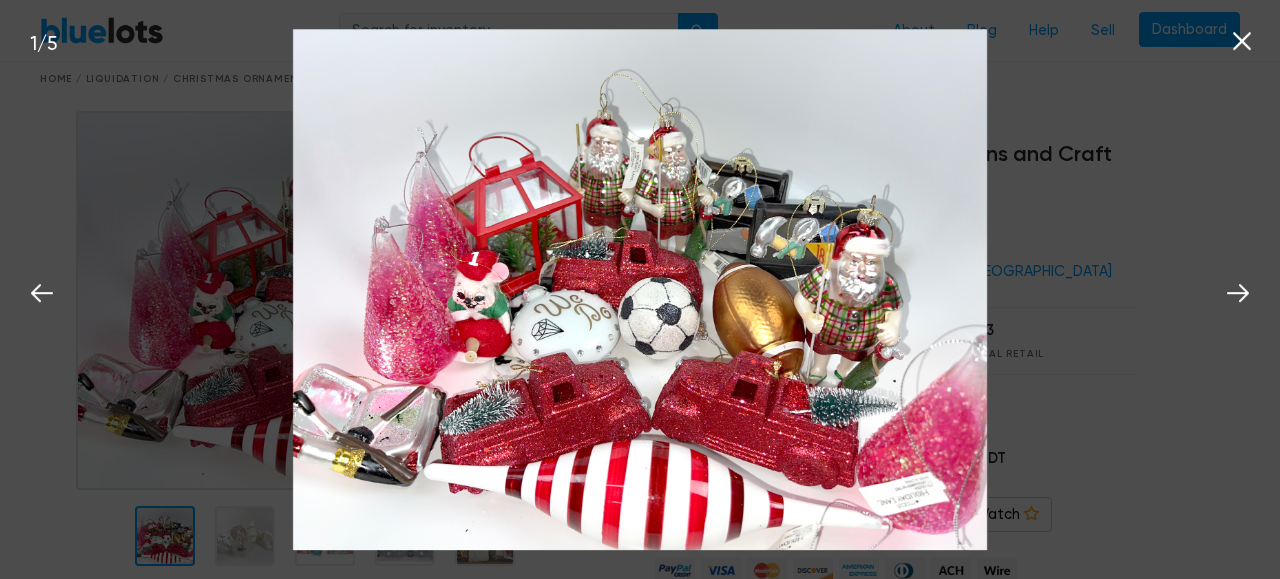 click on "Dashboard" at bounding box center (1185, 30) 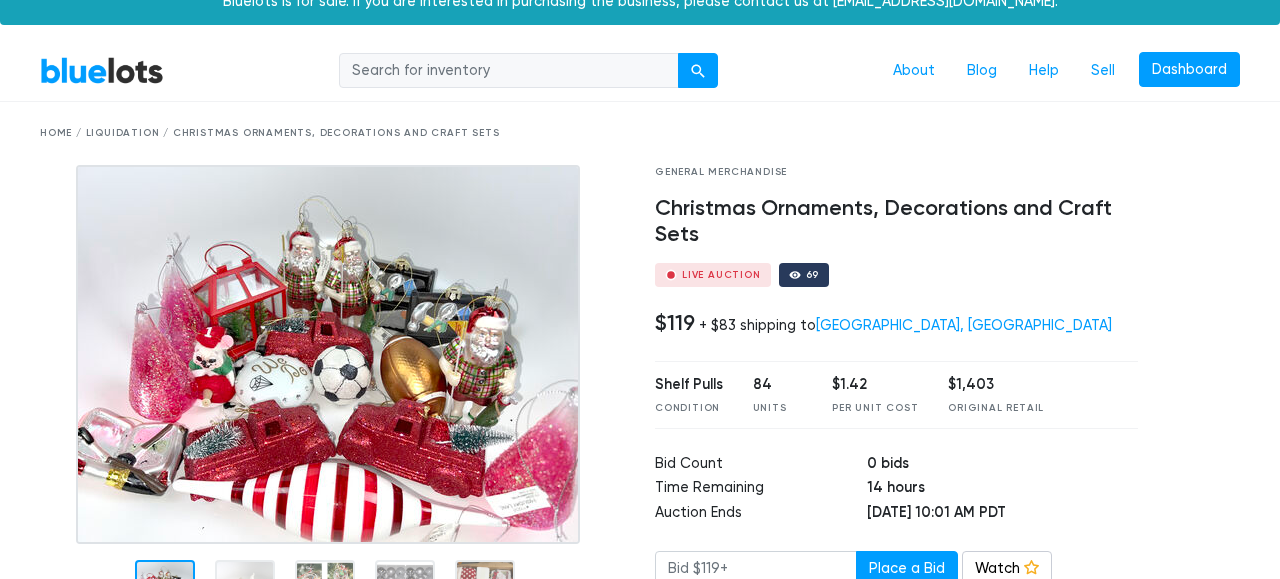 scroll, scrollTop: 0, scrollLeft: 0, axis: both 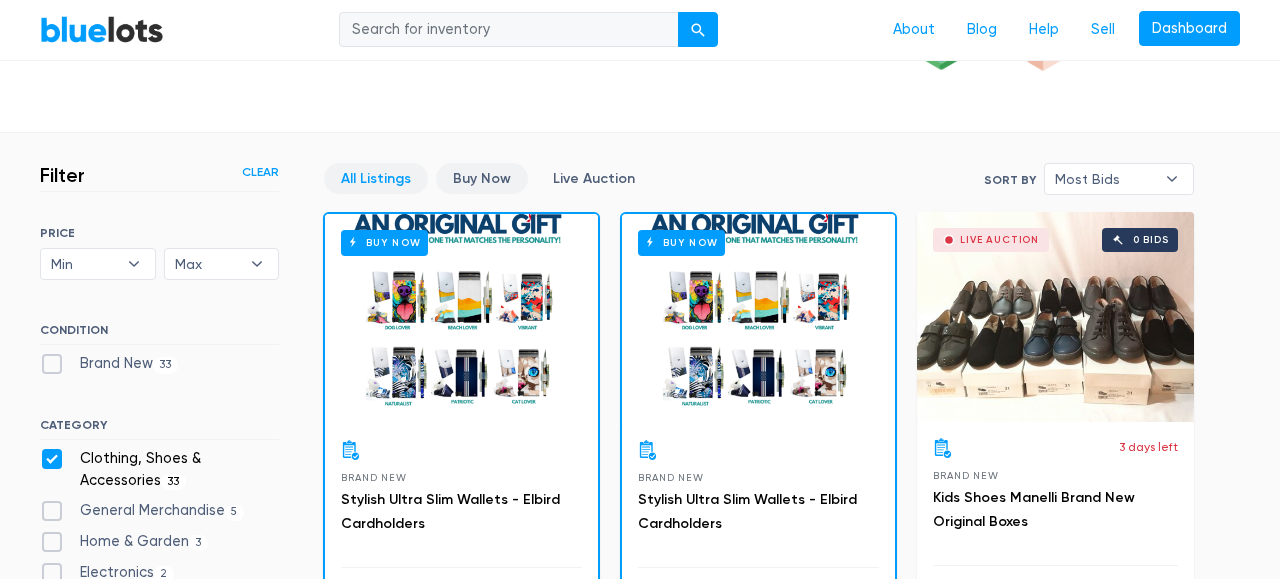 click on "Buy Now" at bounding box center (482, 178) 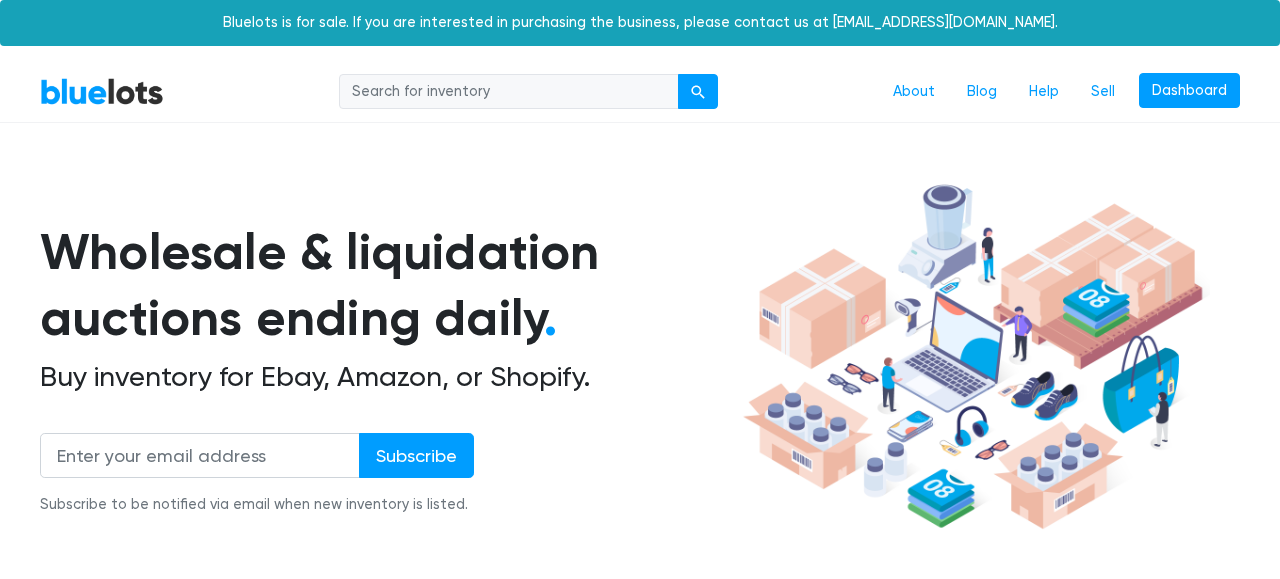 scroll, scrollTop: 538, scrollLeft: 0, axis: vertical 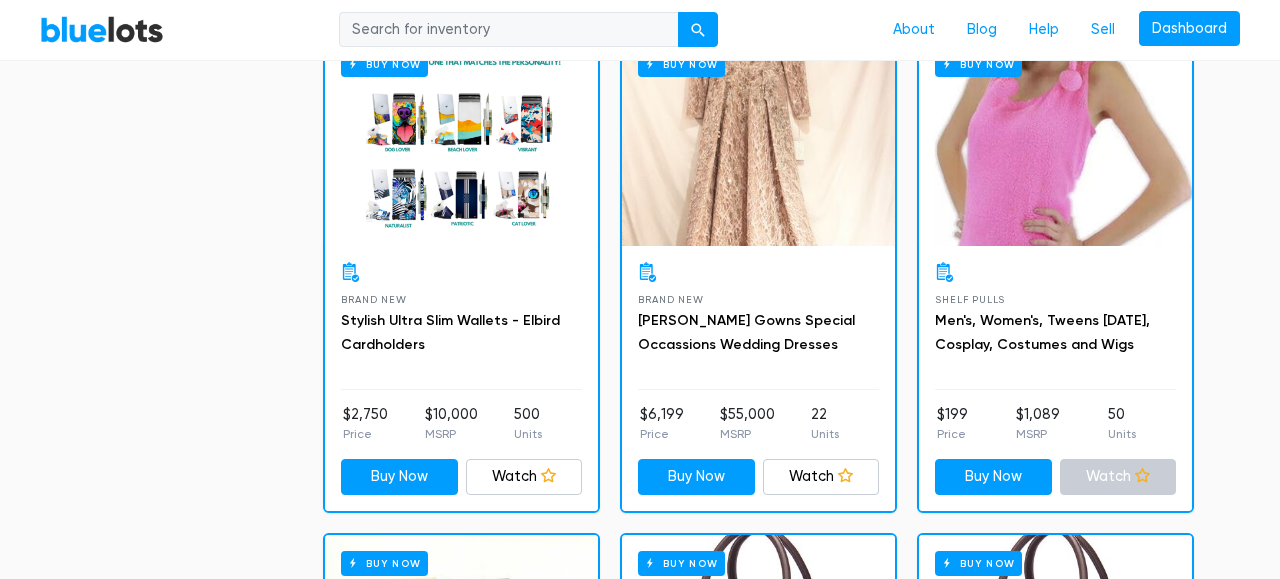 click at bounding box center (1142, 475) 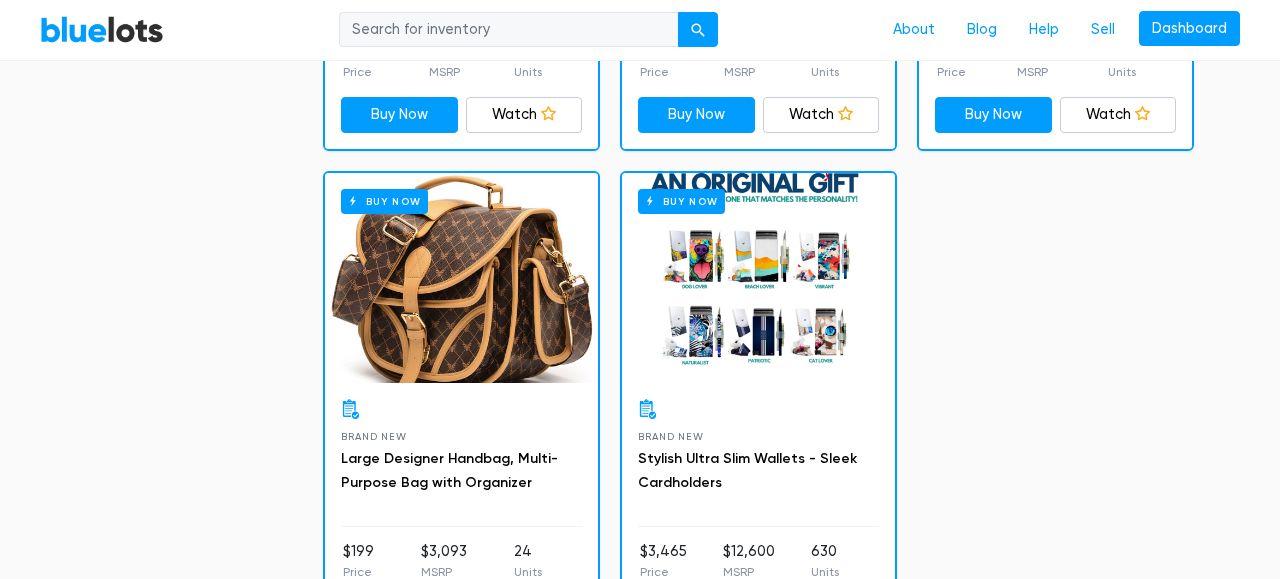 scroll, scrollTop: 2106, scrollLeft: 0, axis: vertical 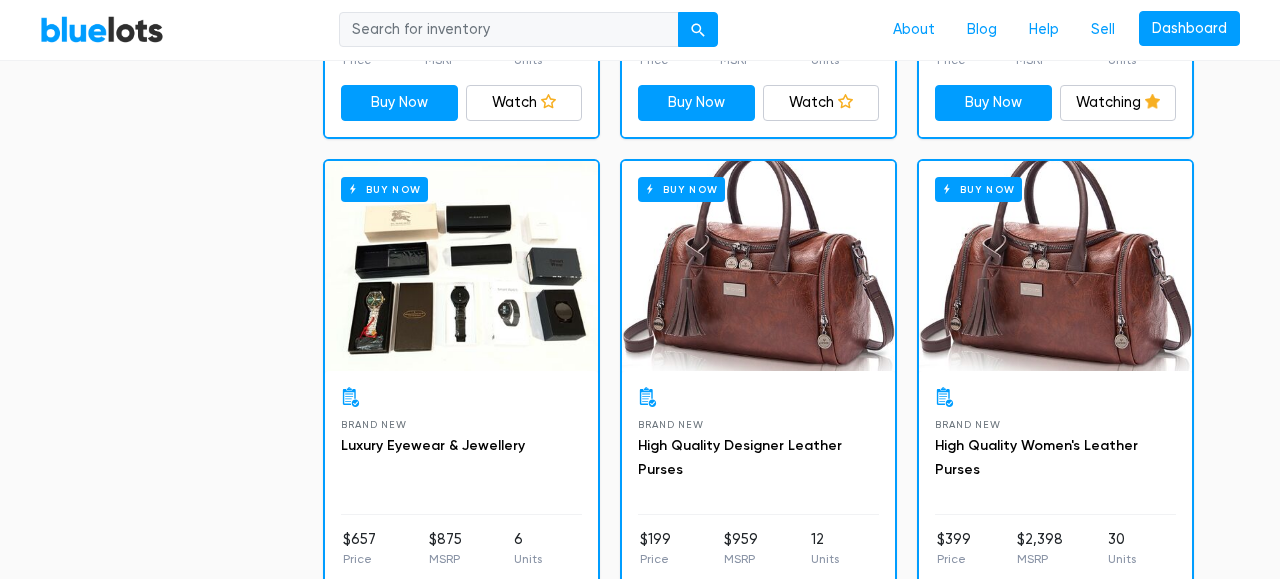 click on "High Quality Designer Leather Purses" at bounding box center [758, 458] 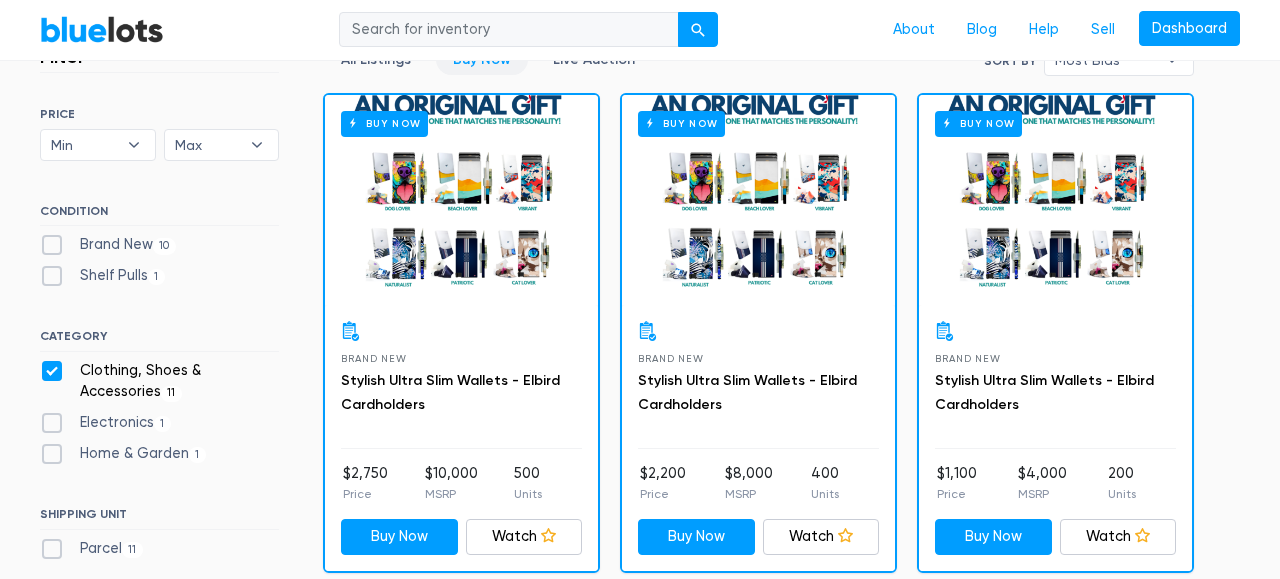 scroll, scrollTop: 617, scrollLeft: 0, axis: vertical 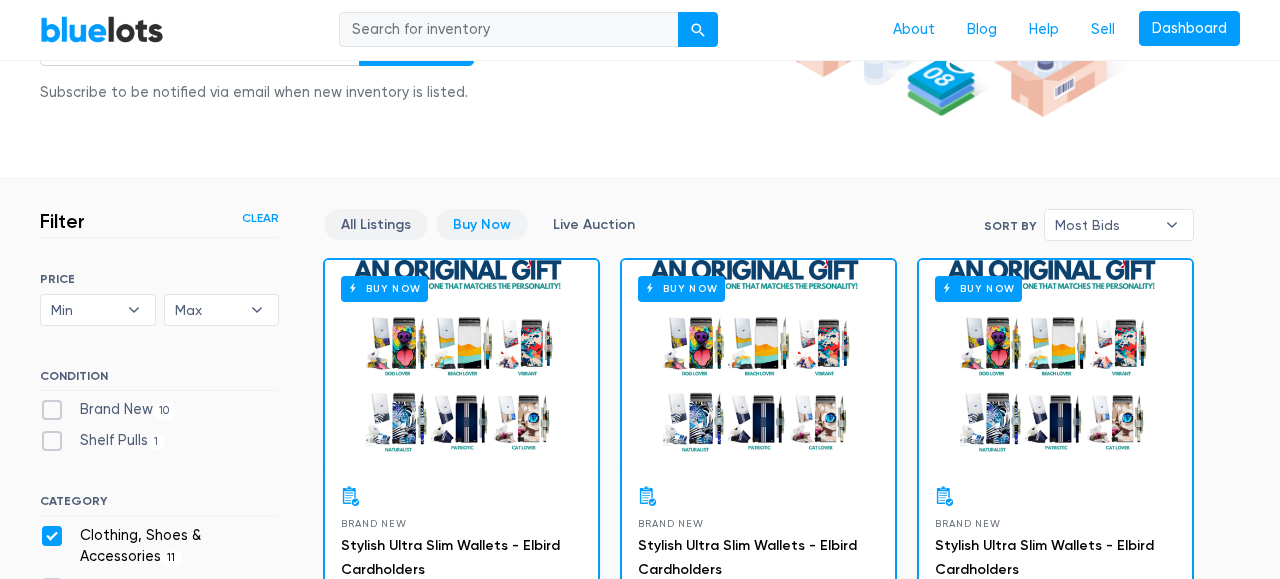 click on "All Listings" at bounding box center (376, 224) 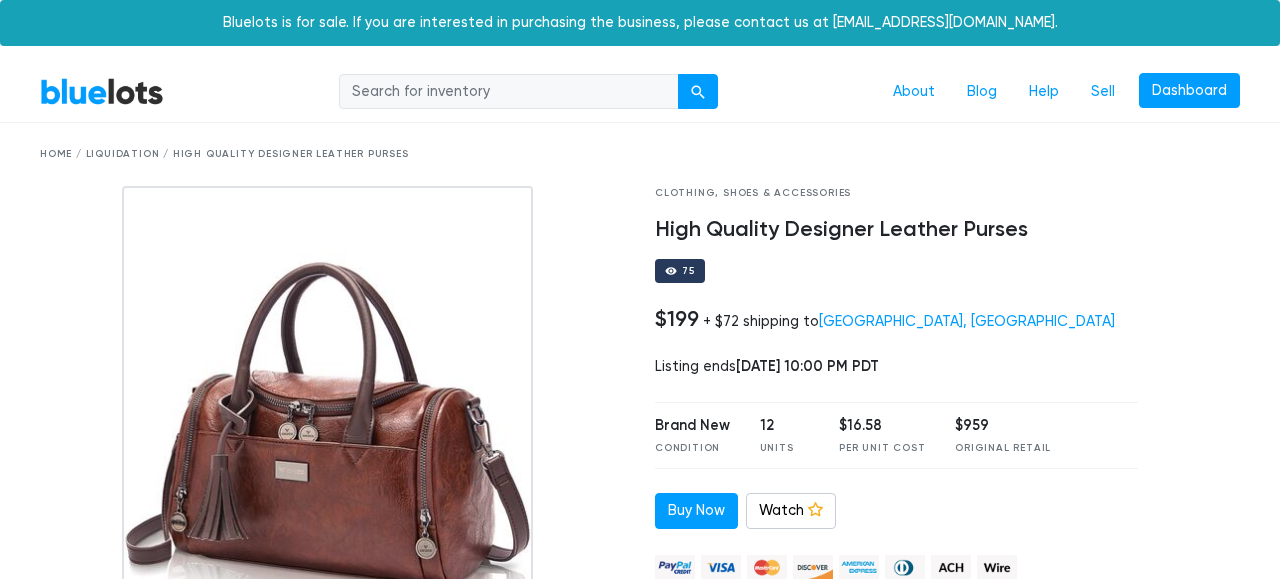 scroll, scrollTop: 0, scrollLeft: 0, axis: both 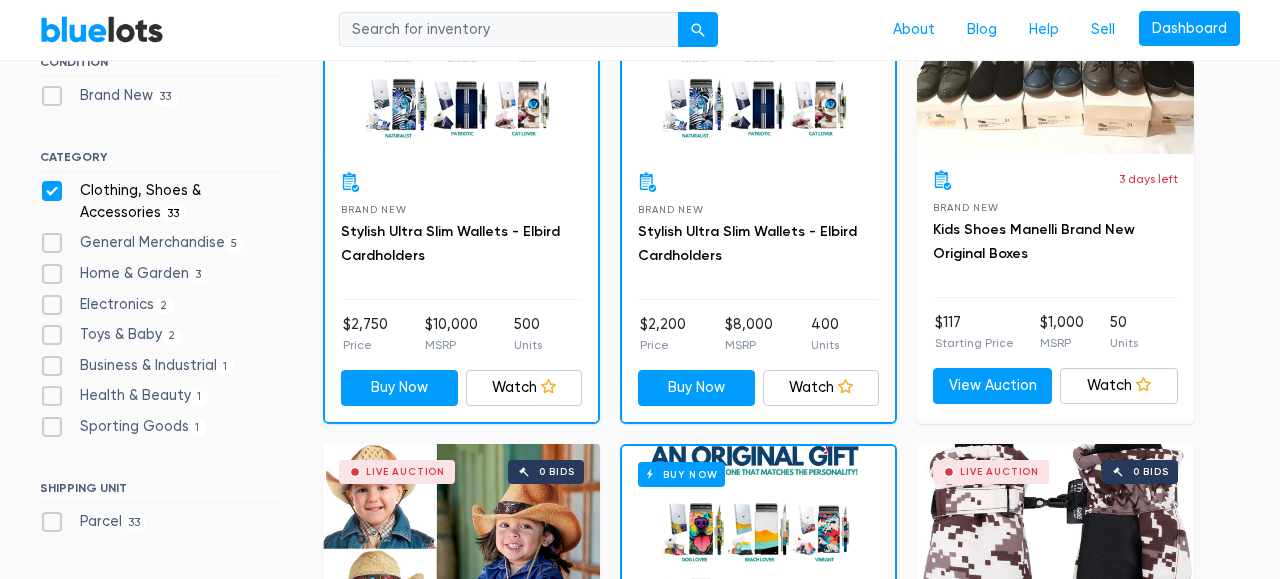 click on "Toys & Baby
[DEMOGRAPHIC_DATA]" at bounding box center [111, 335] 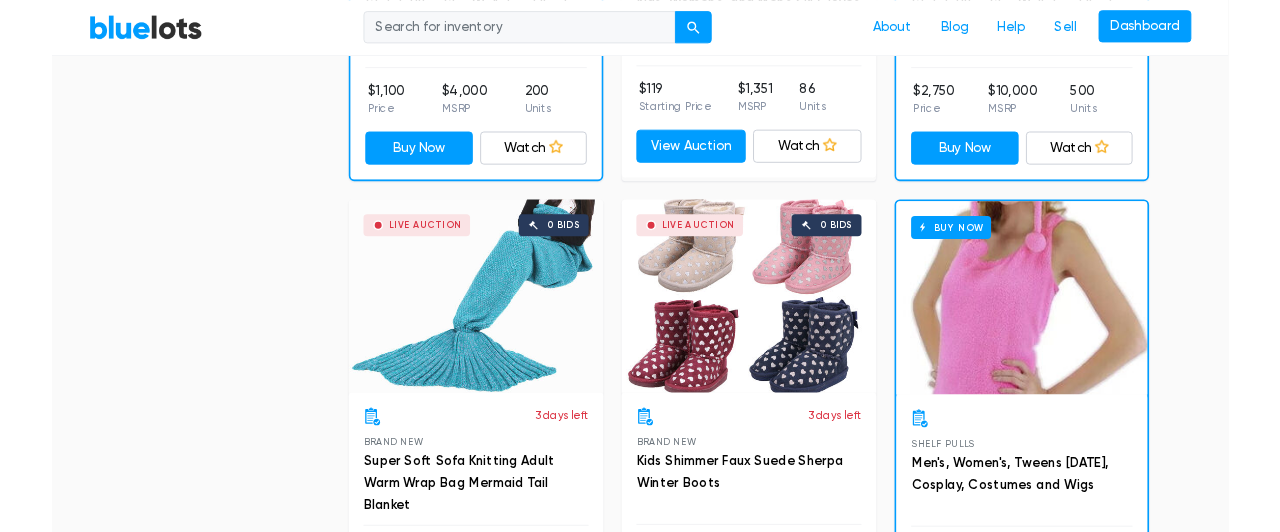 scroll, scrollTop: 1451, scrollLeft: 0, axis: vertical 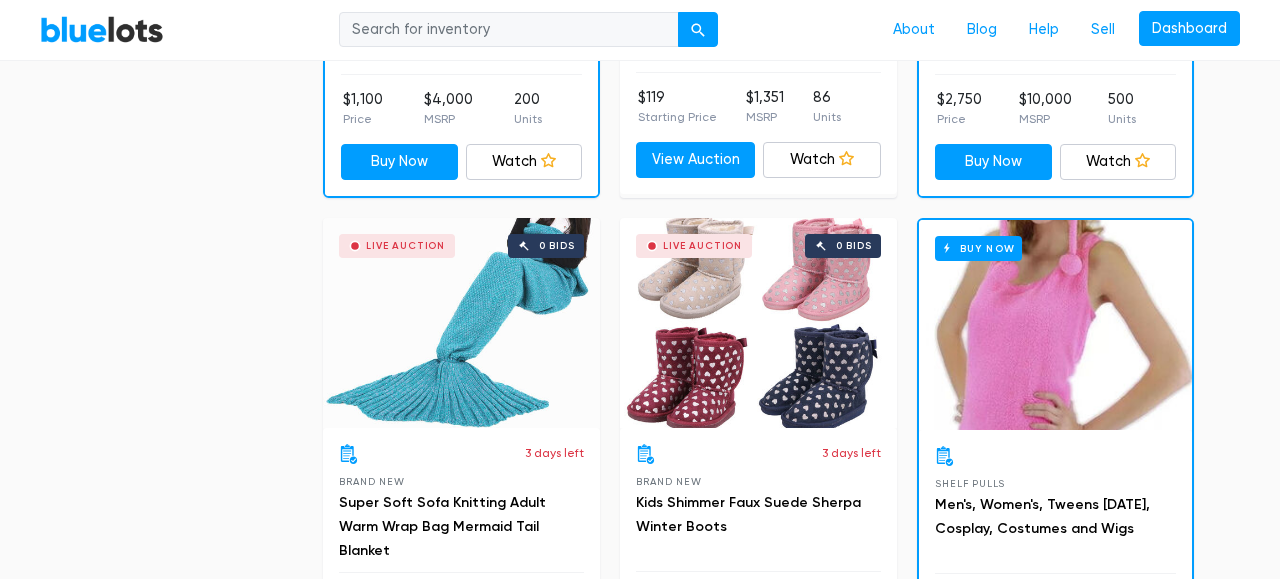 click on "Live Auction
0 bids" at bounding box center (758, 323) 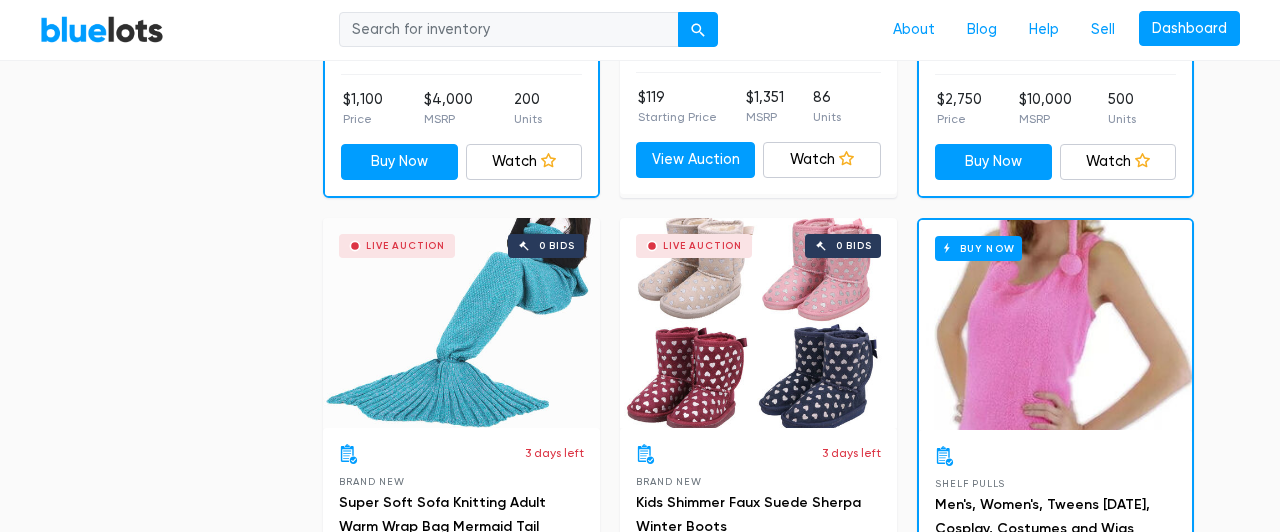 click on "Live Auction
0 bids" at bounding box center (758, 323) 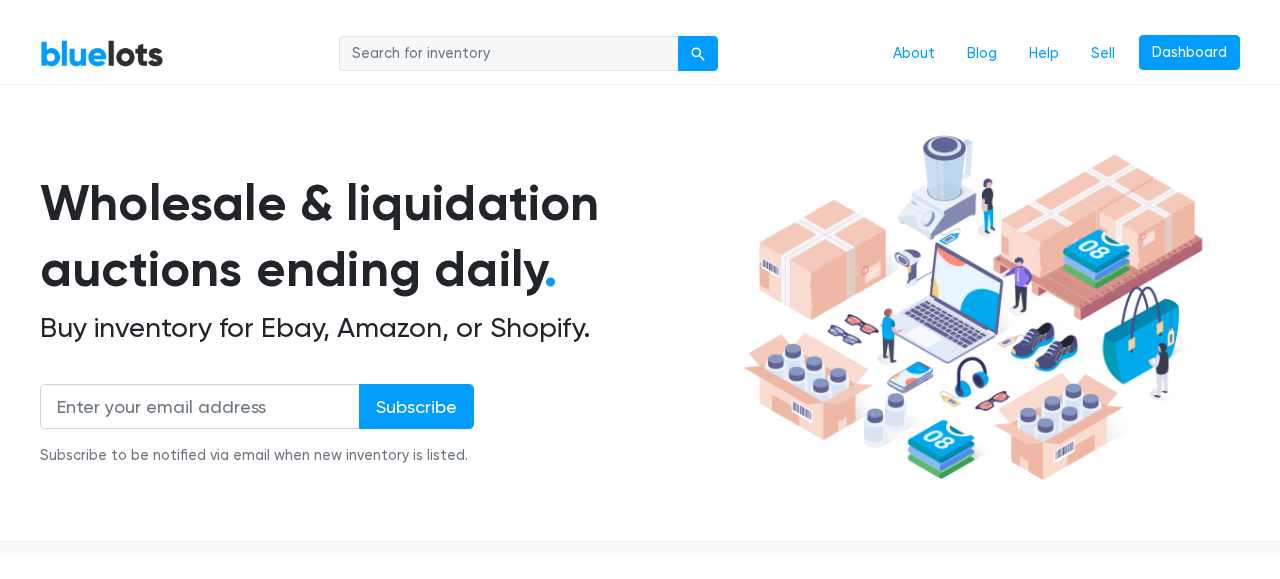scroll, scrollTop: 0, scrollLeft: 0, axis: both 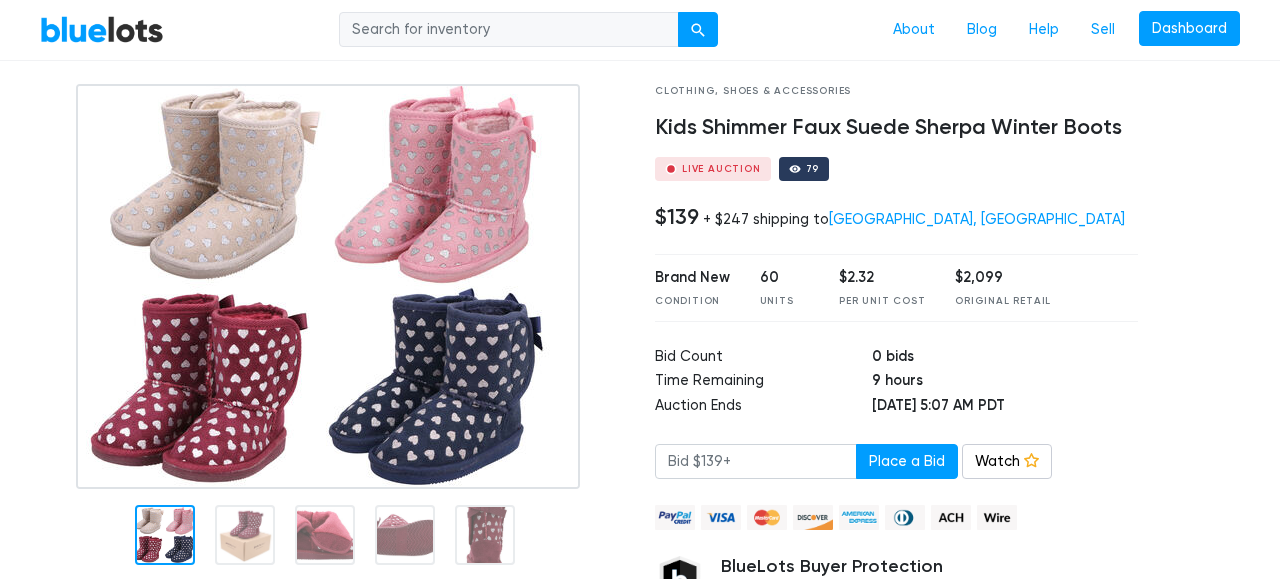 click at bounding box center [328, 286] 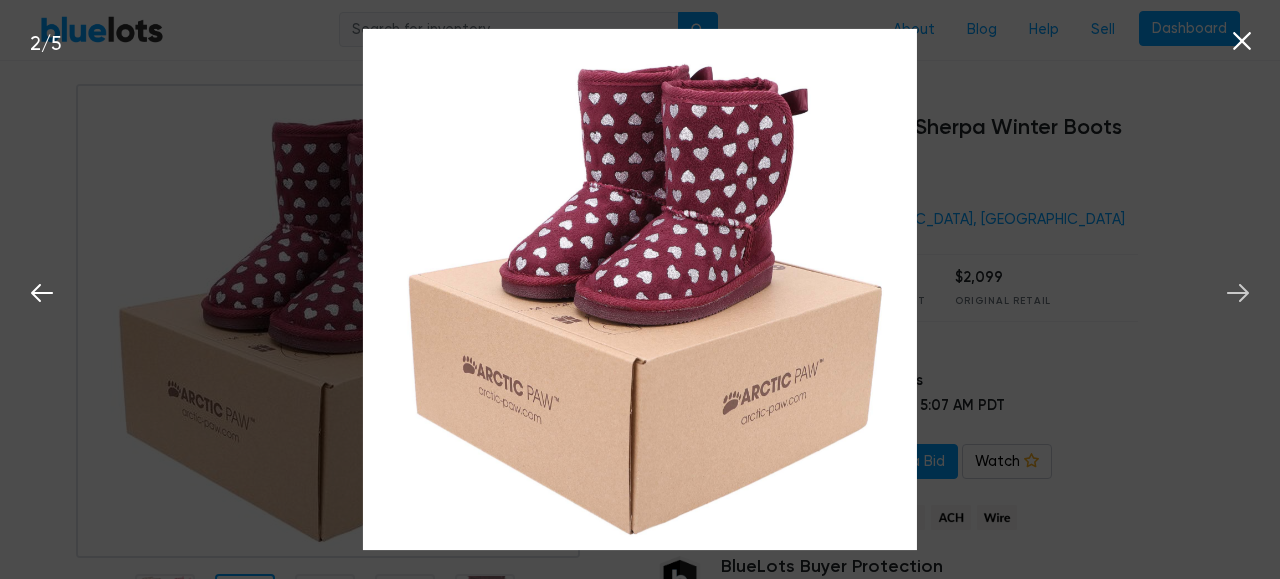 click 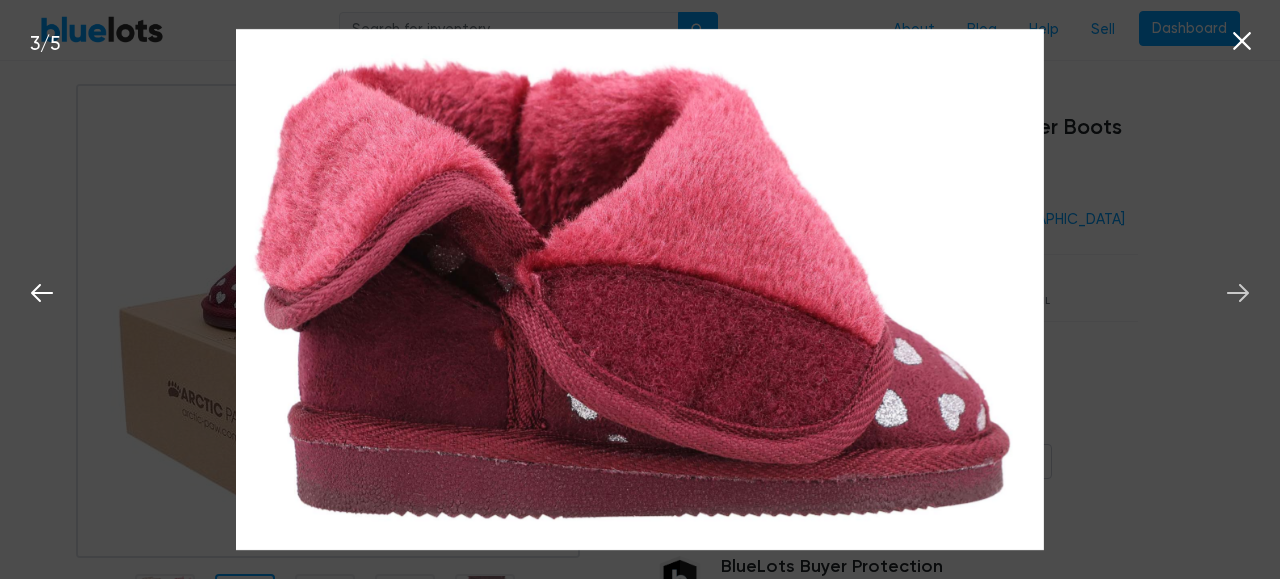 click 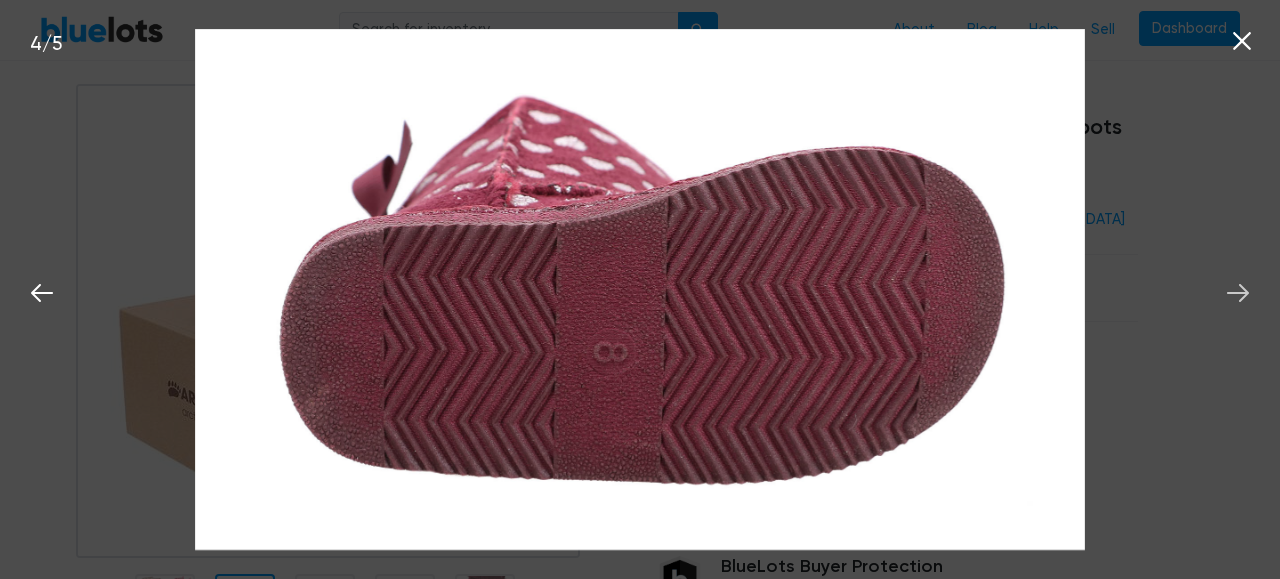 click 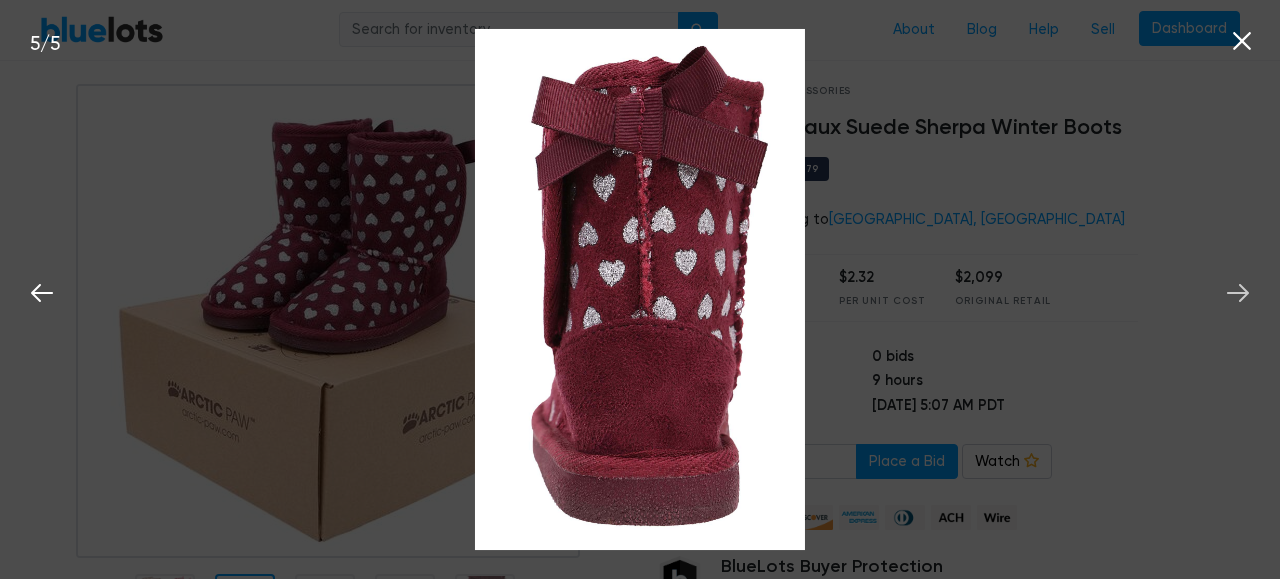 click 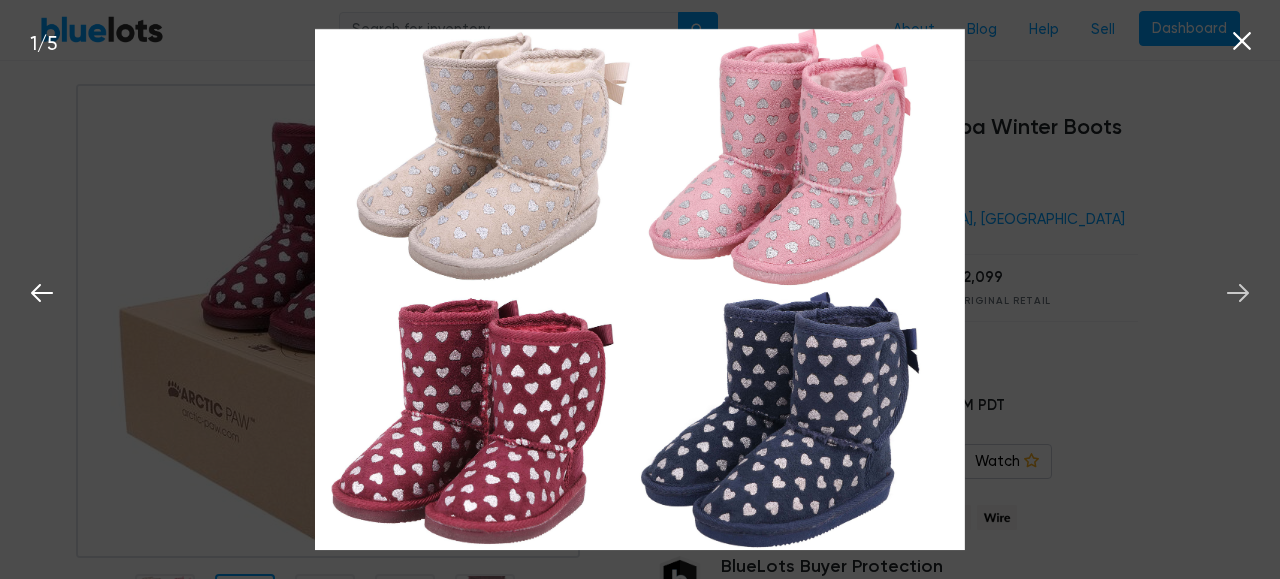 click 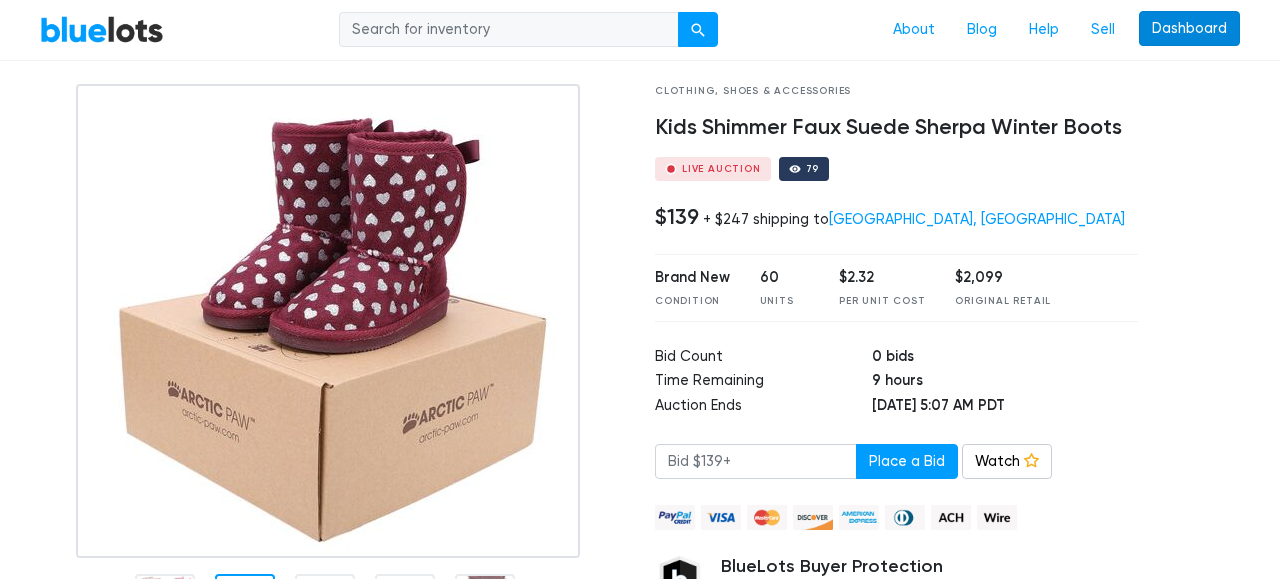 click on "Dashboard" at bounding box center (1189, 29) 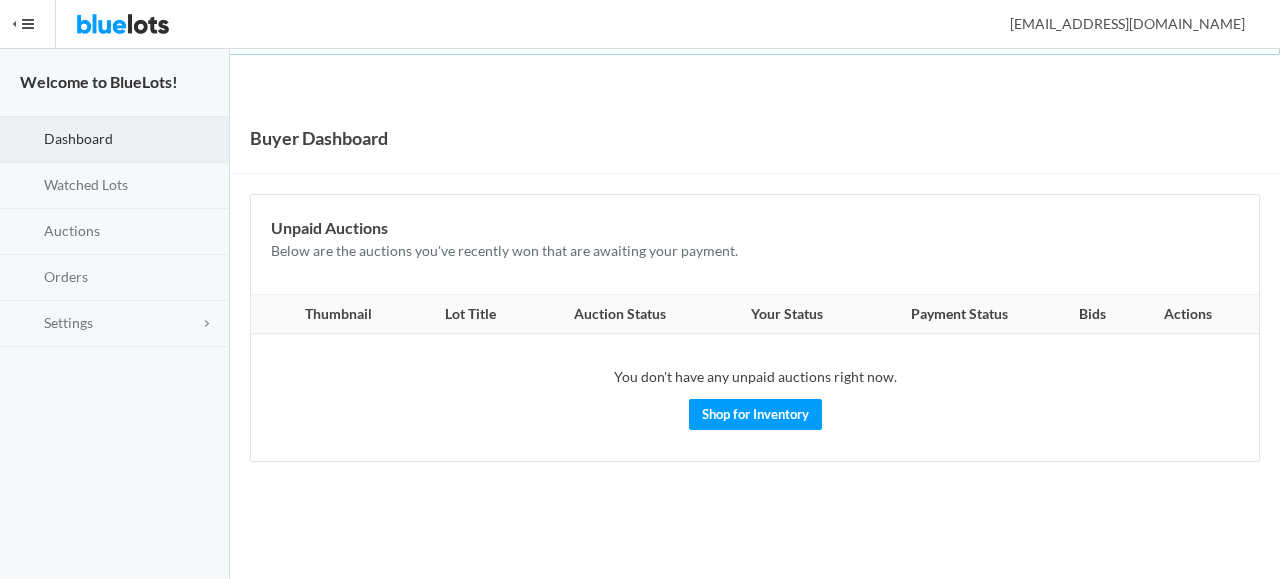 scroll, scrollTop: 0, scrollLeft: 0, axis: both 